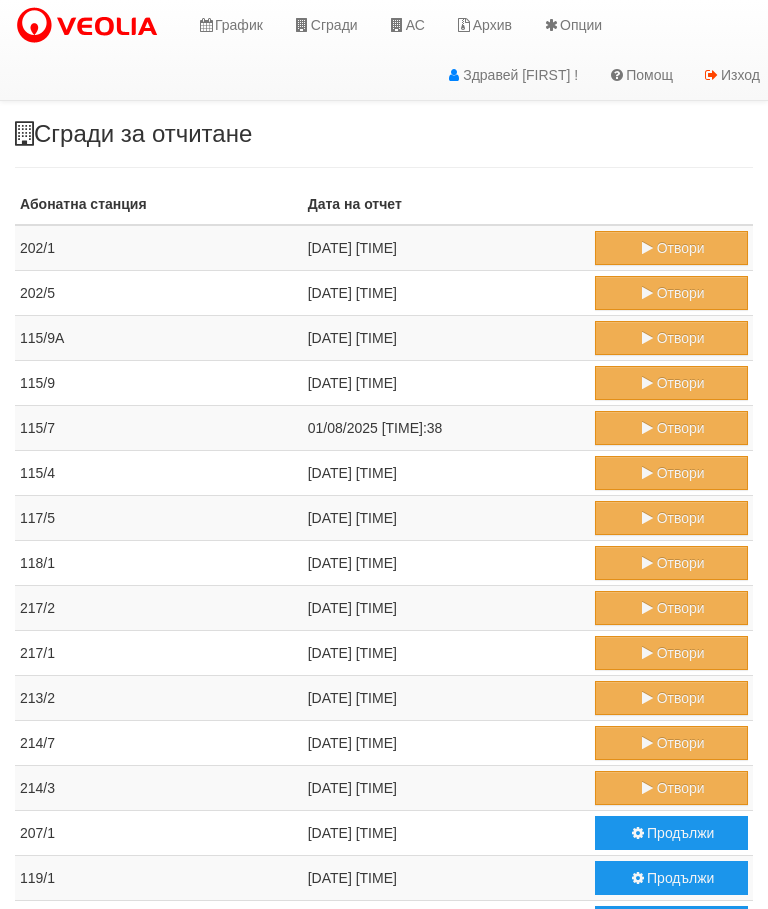 scroll, scrollTop: 0, scrollLeft: 0, axis: both 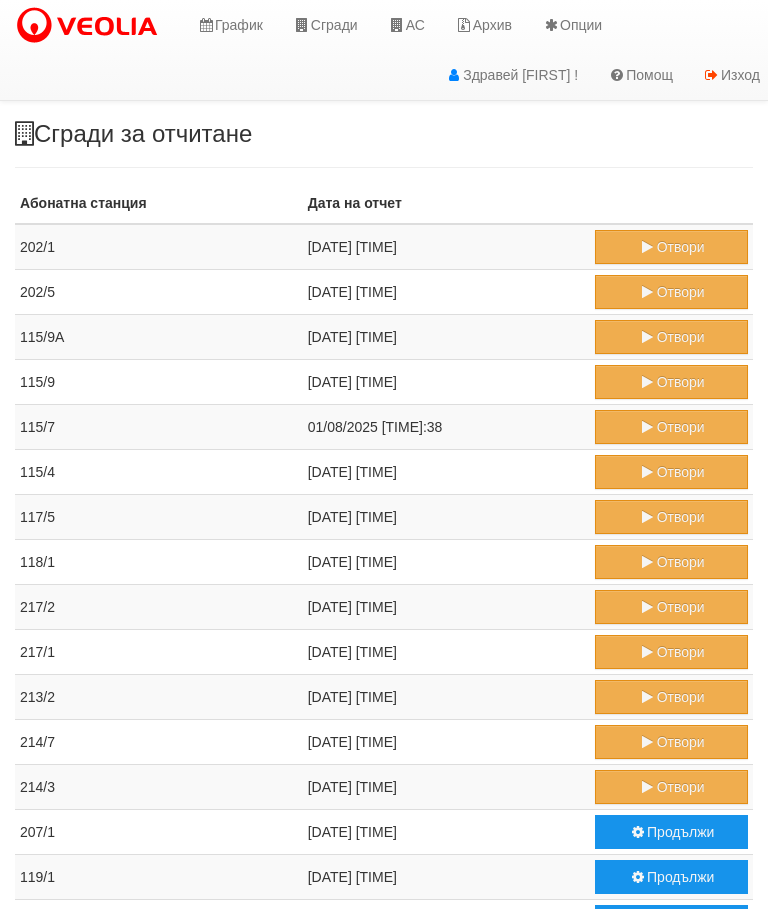 click on "Отвори" at bounding box center [671, 787] 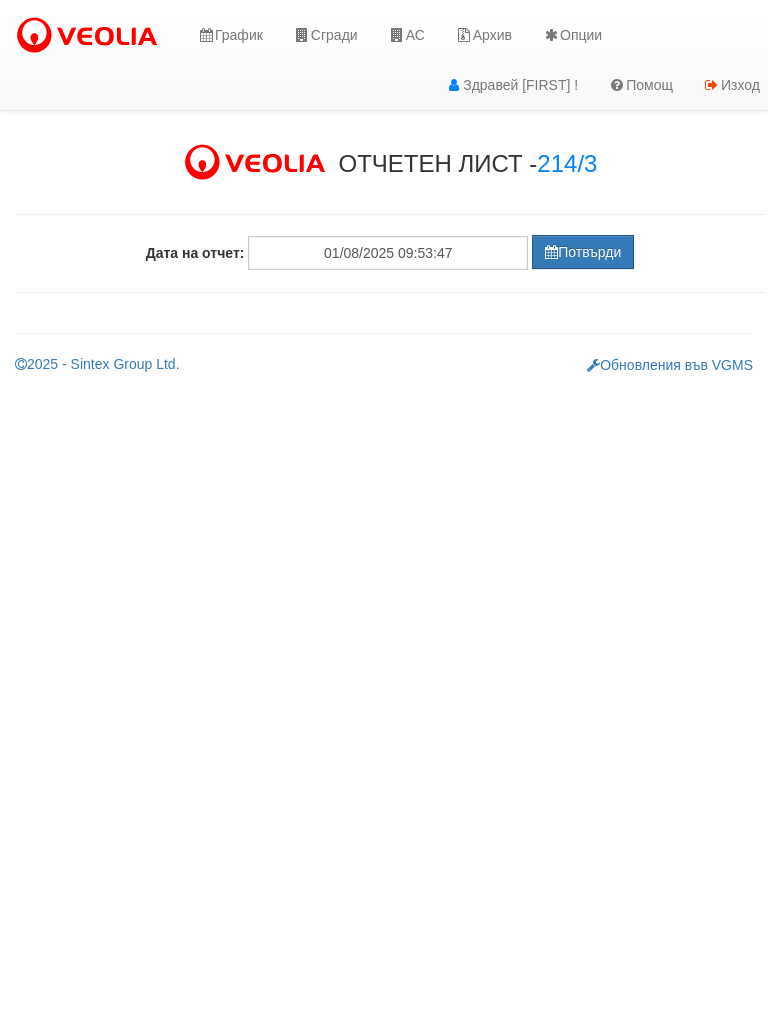 scroll, scrollTop: 0, scrollLeft: 0, axis: both 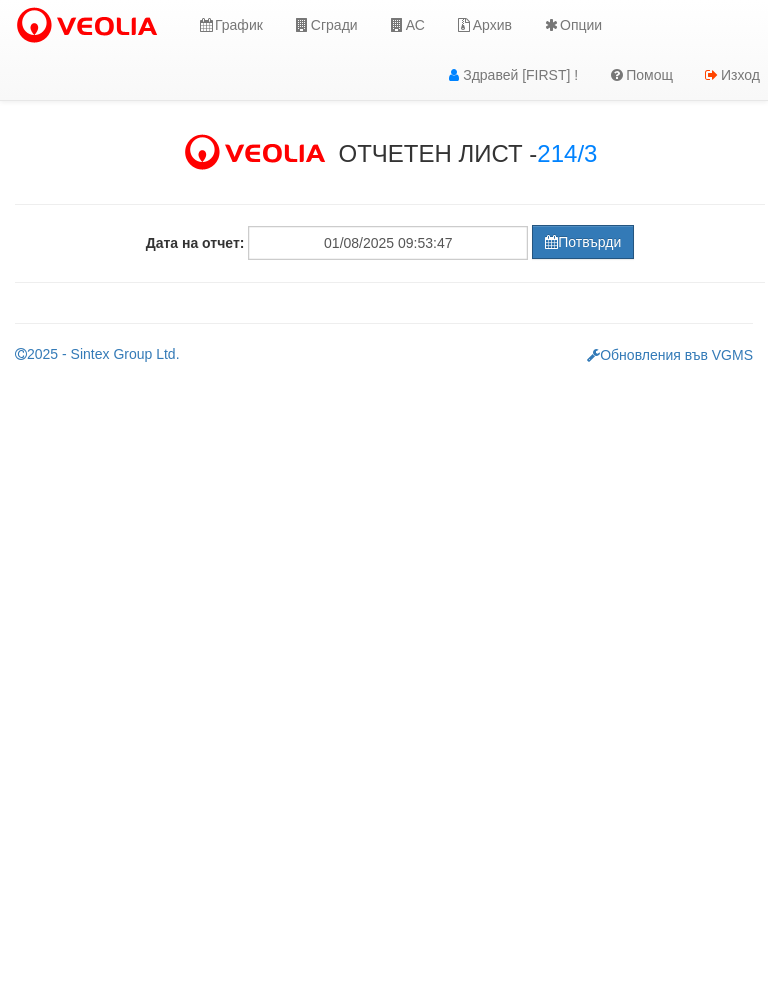 click on "Потвърди" at bounding box center (583, 242) 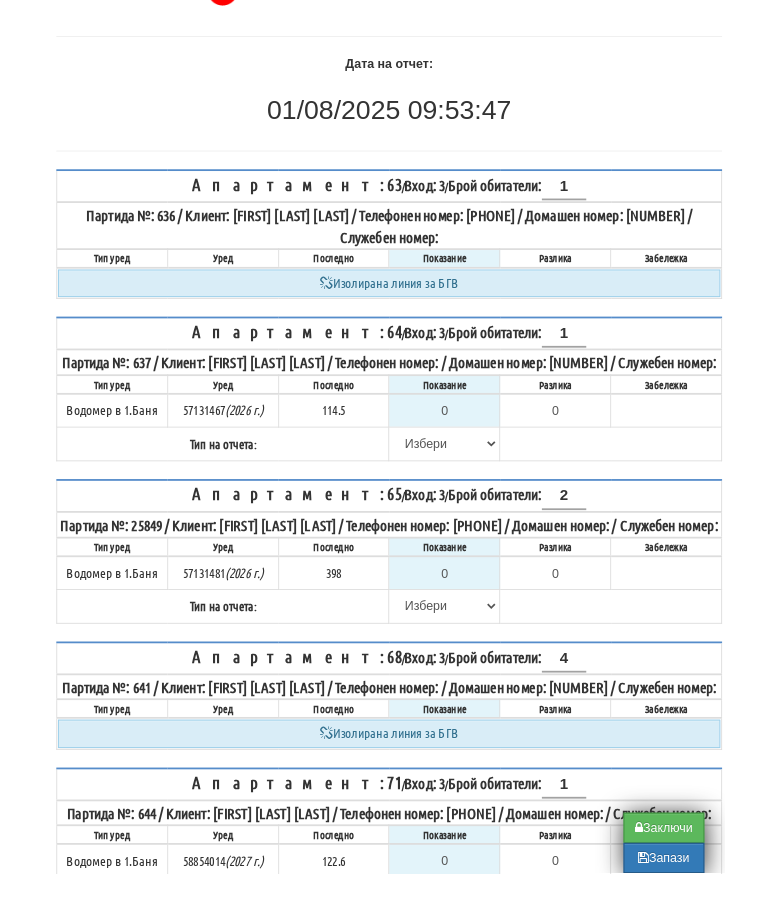 scroll, scrollTop: 124, scrollLeft: 0, axis: vertical 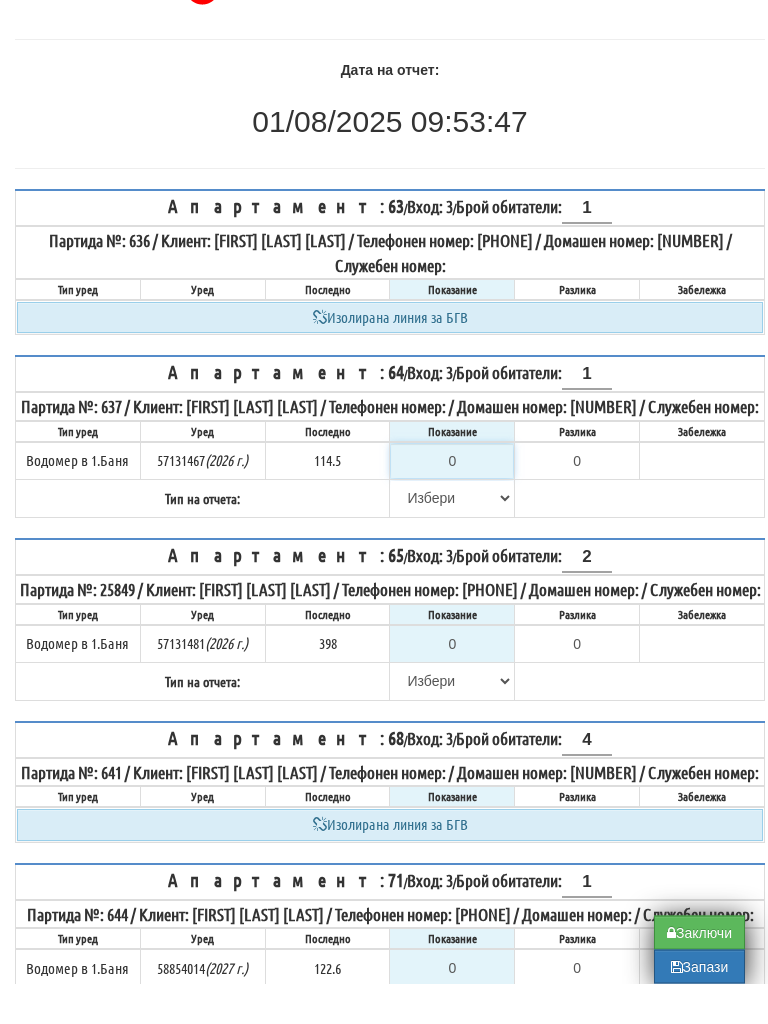 click on "0" at bounding box center [452, 502] 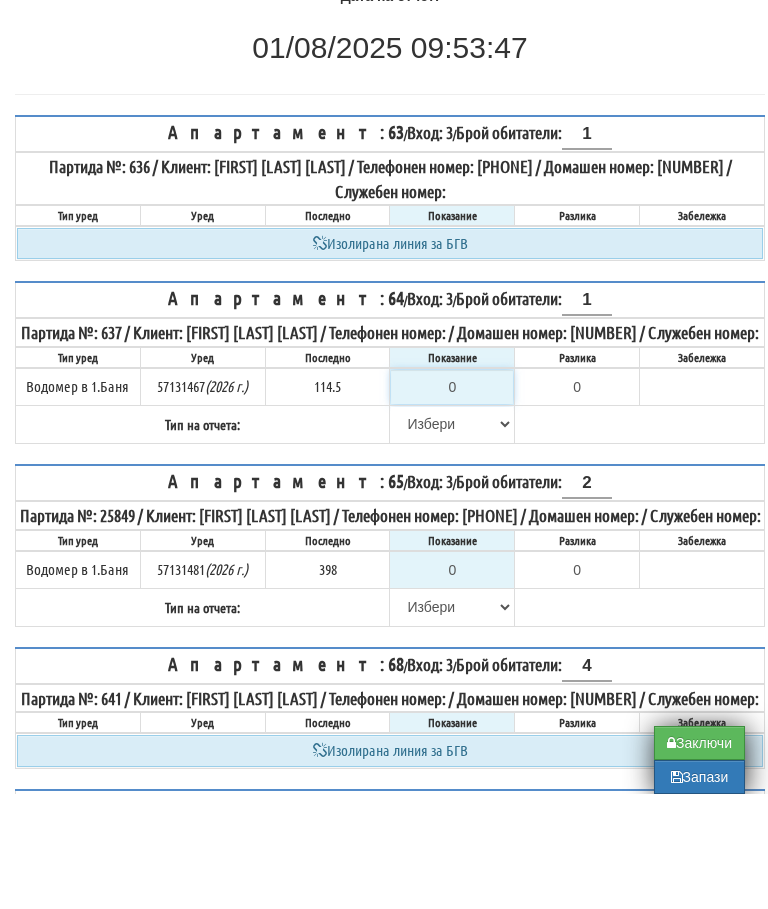 type on "1" 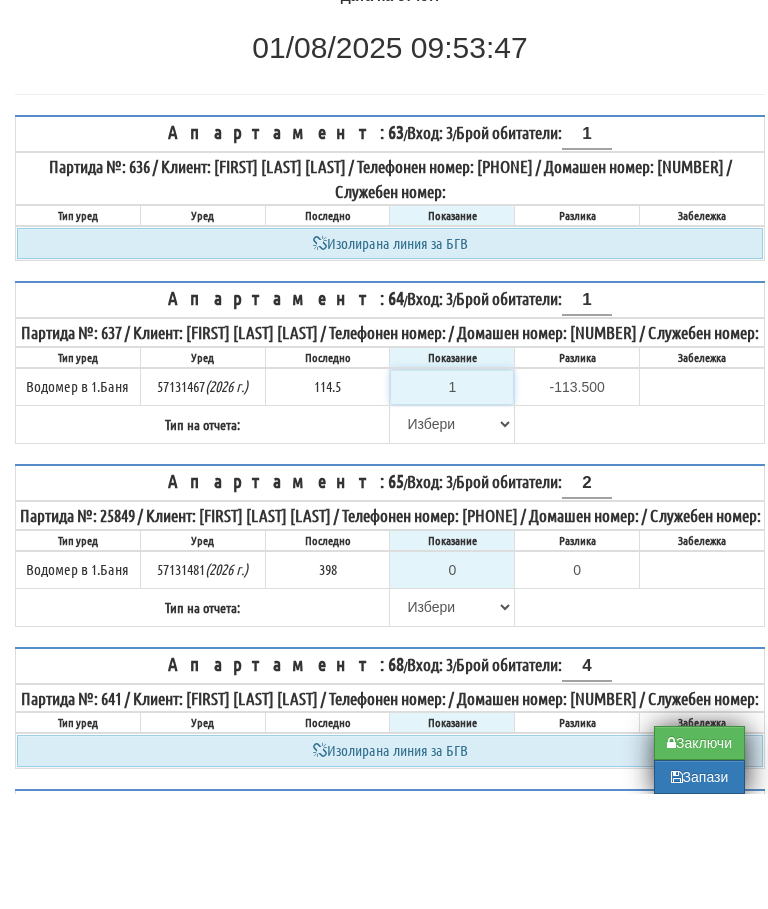 type on "11" 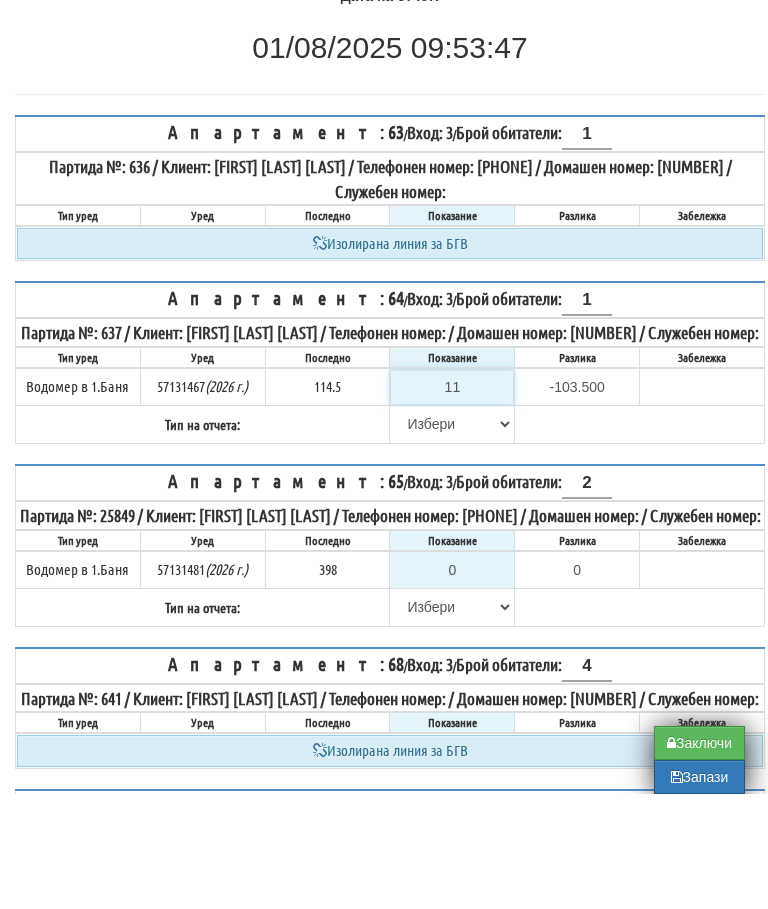 type on "118" 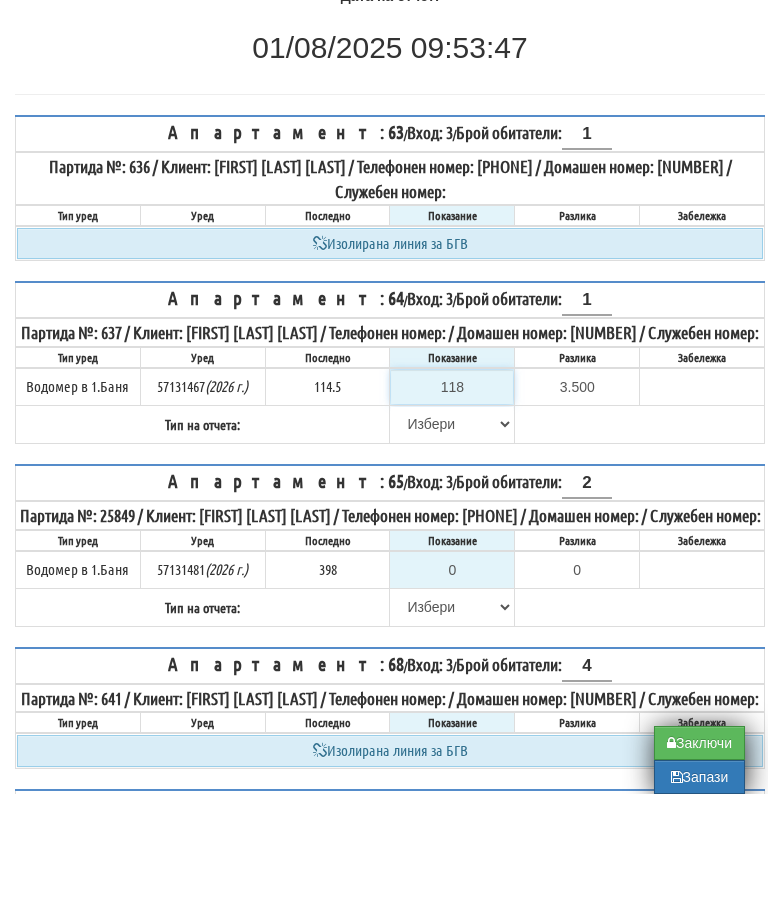 type on "118" 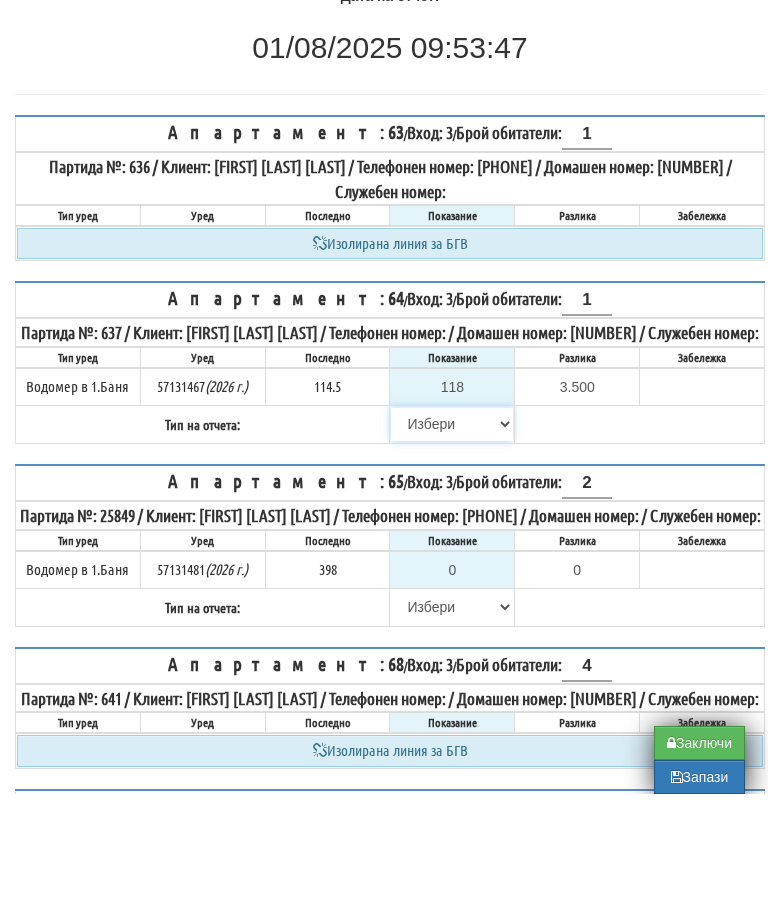 click on "Избери
Визуален
Телефон
Бележка
Неосигурен достъп
Самоотчет
Служебно
Дистанционен" at bounding box center (452, 539) 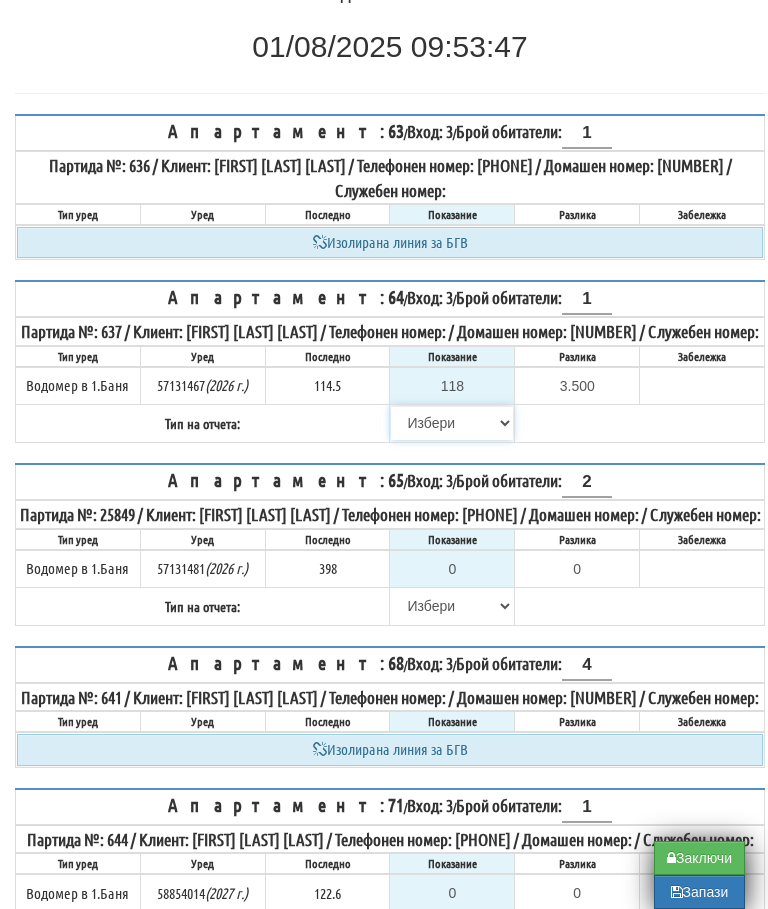 select on "89c75930-9bfd-e511-80be-8d5a1dced85a" 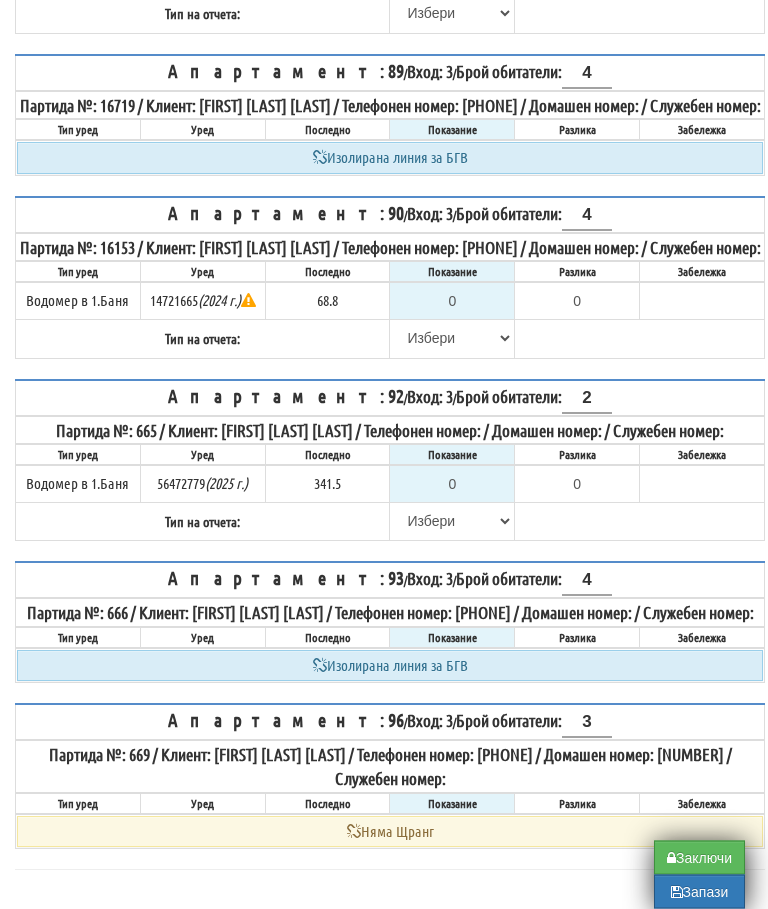 scroll, scrollTop: 2277, scrollLeft: 0, axis: vertical 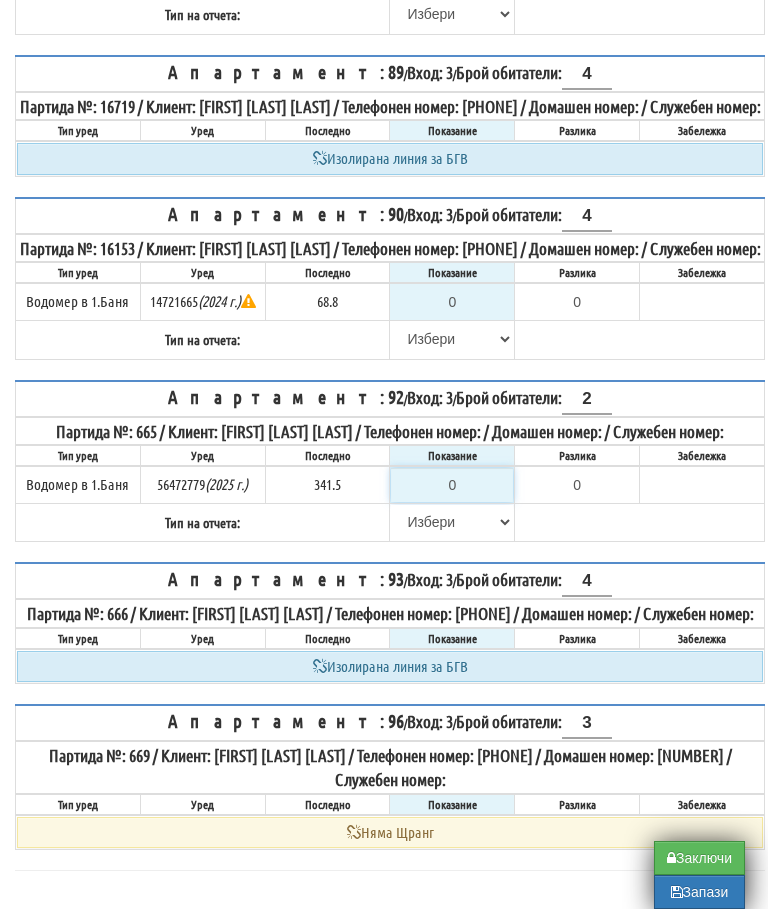 click on "0" at bounding box center [452, 485] 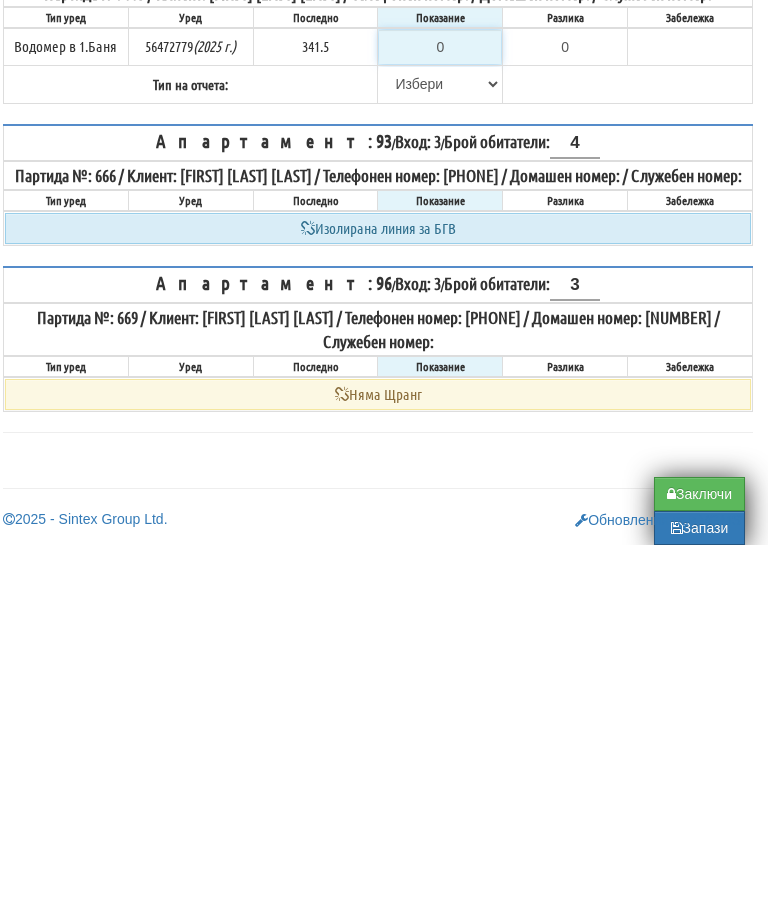 type on "3" 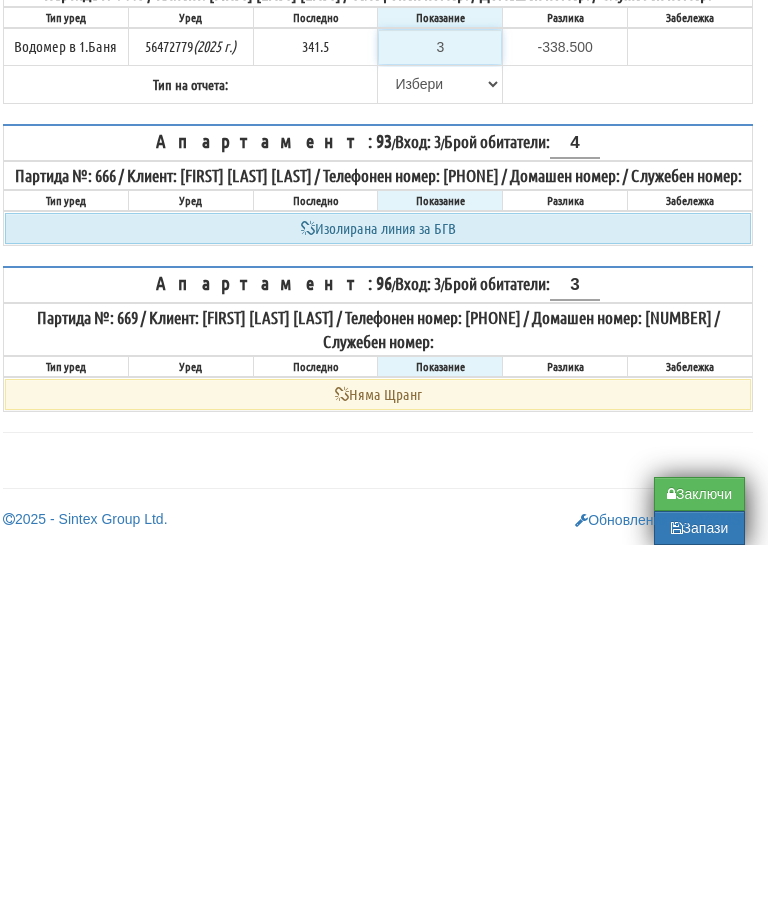type on "34" 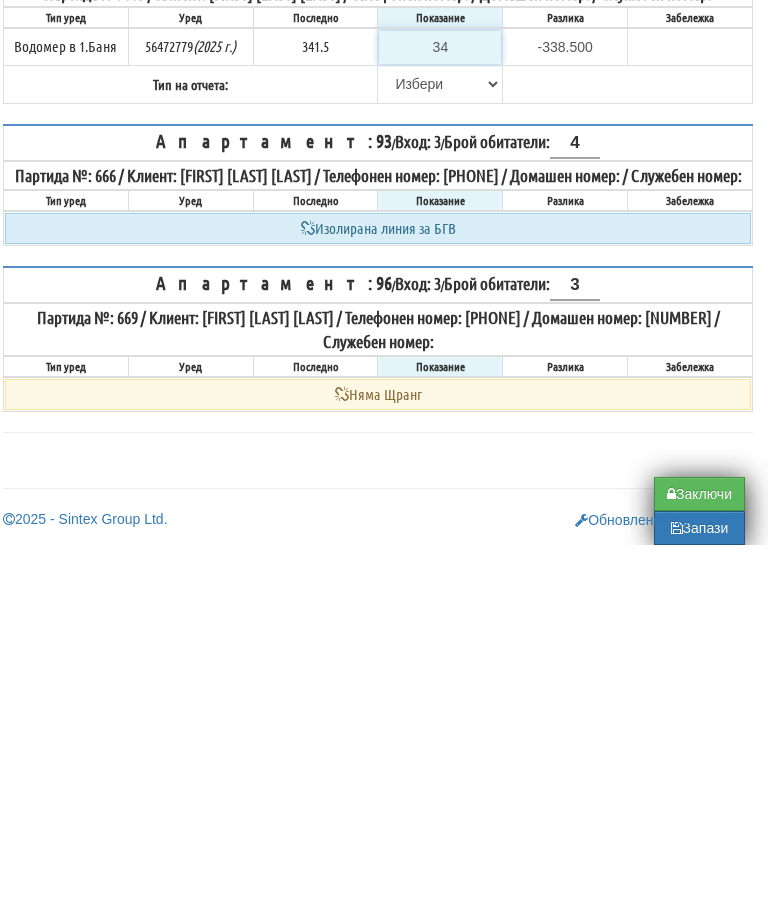 type on "-307.500" 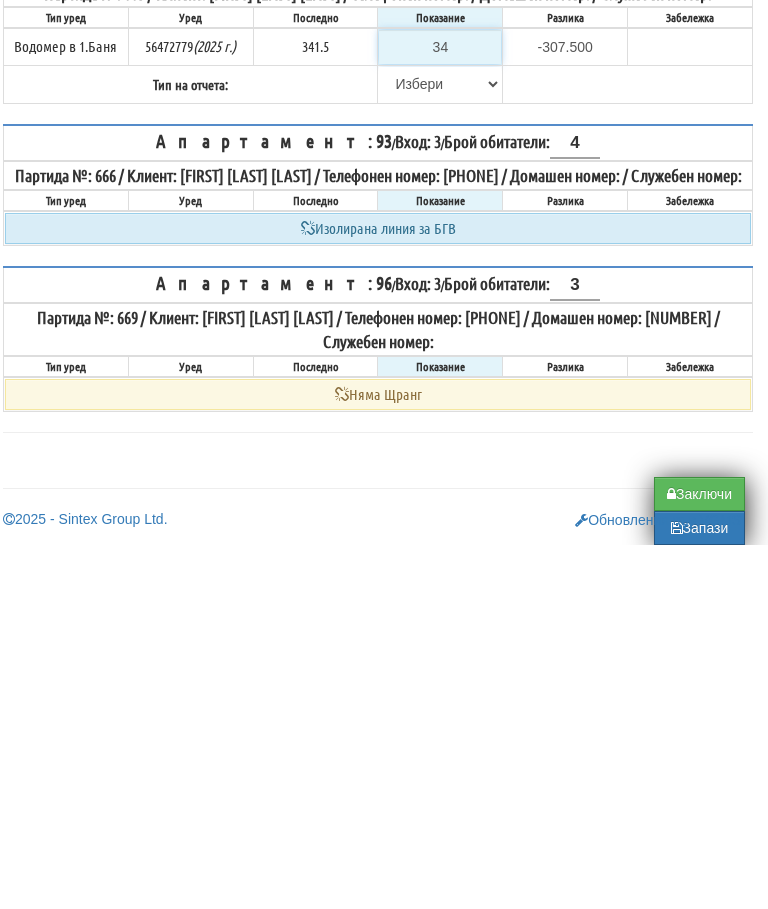 type on "343" 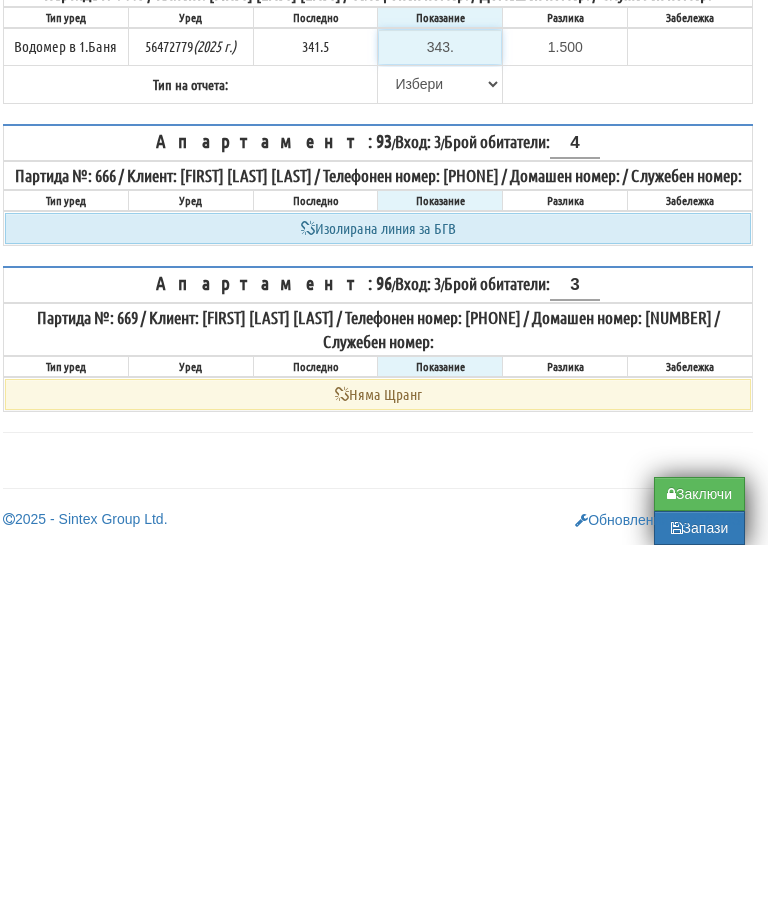 type on "343.2" 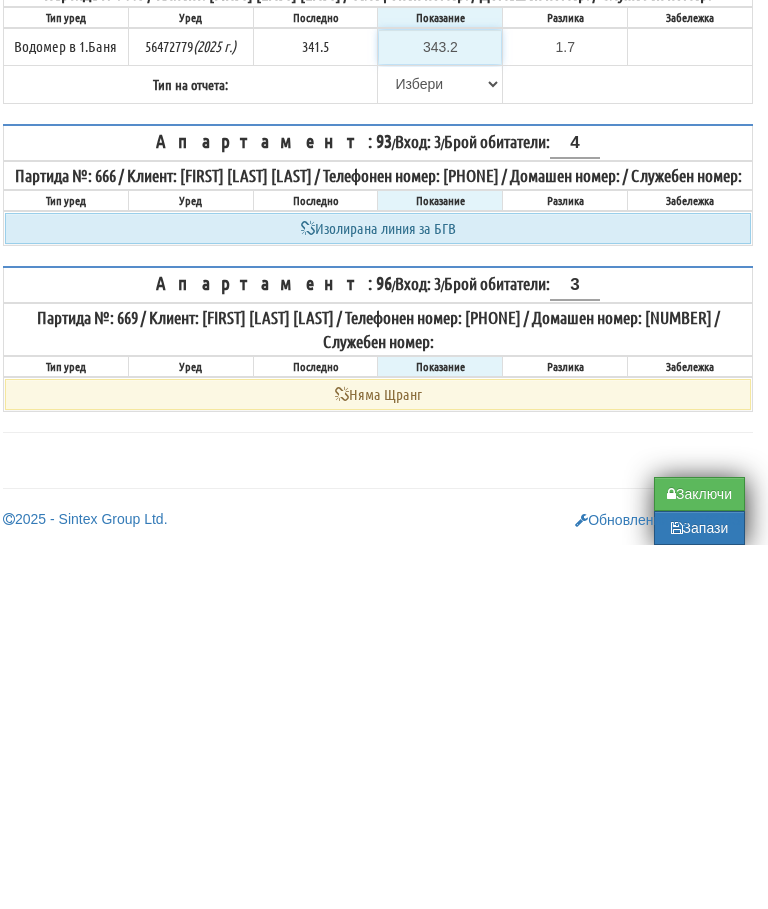type on "343.2" 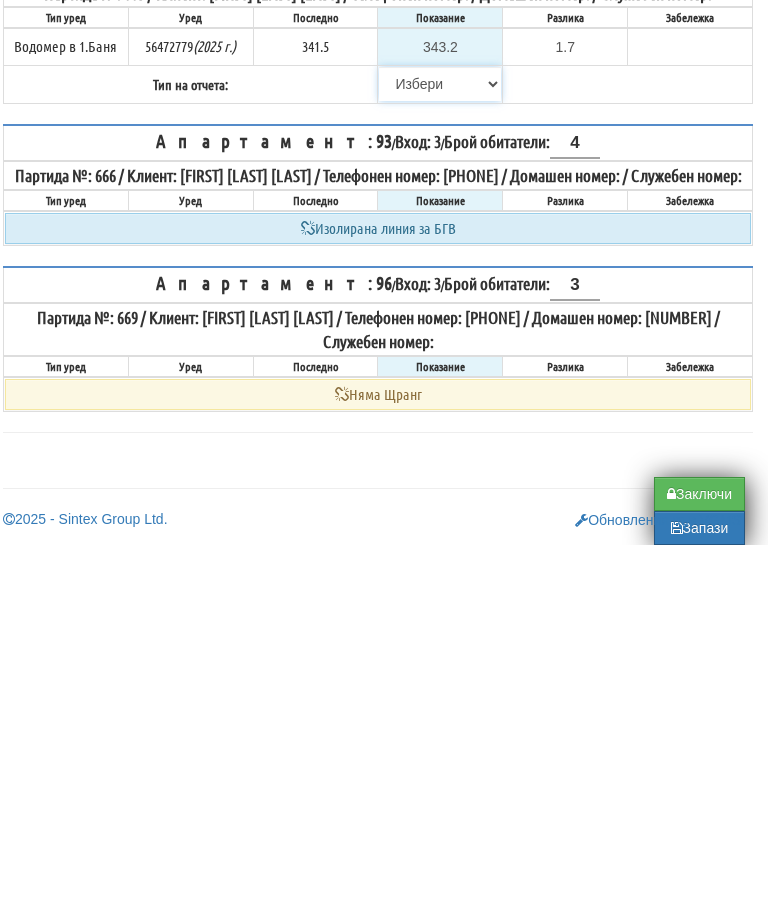 click on "Избери
Визуален
Телефон
Бележка
Неосигурен достъп
Самоотчет
Служебно
Дистанционен" at bounding box center [440, 448] 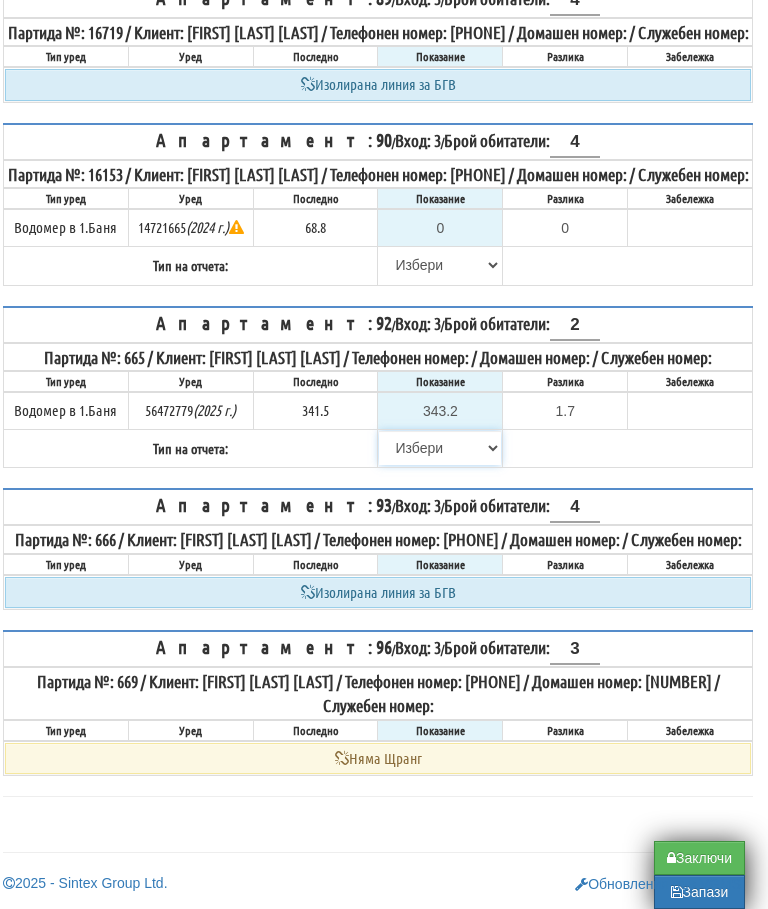 select on "89c75930-9bfd-e511-80be-8d5a1dced85a" 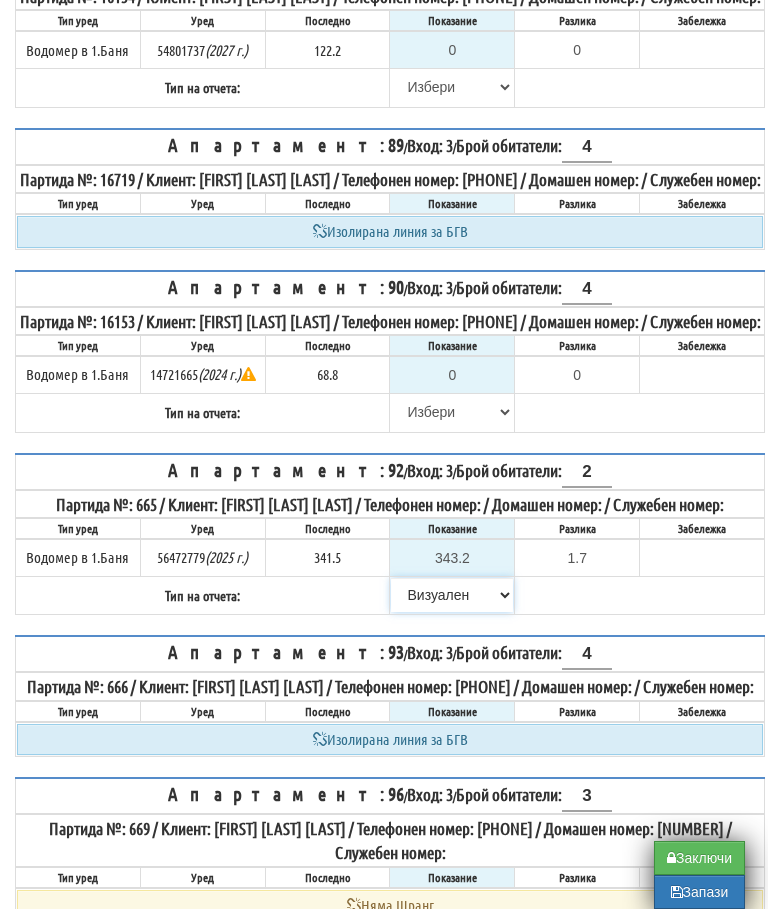 scroll, scrollTop: 2183, scrollLeft: 0, axis: vertical 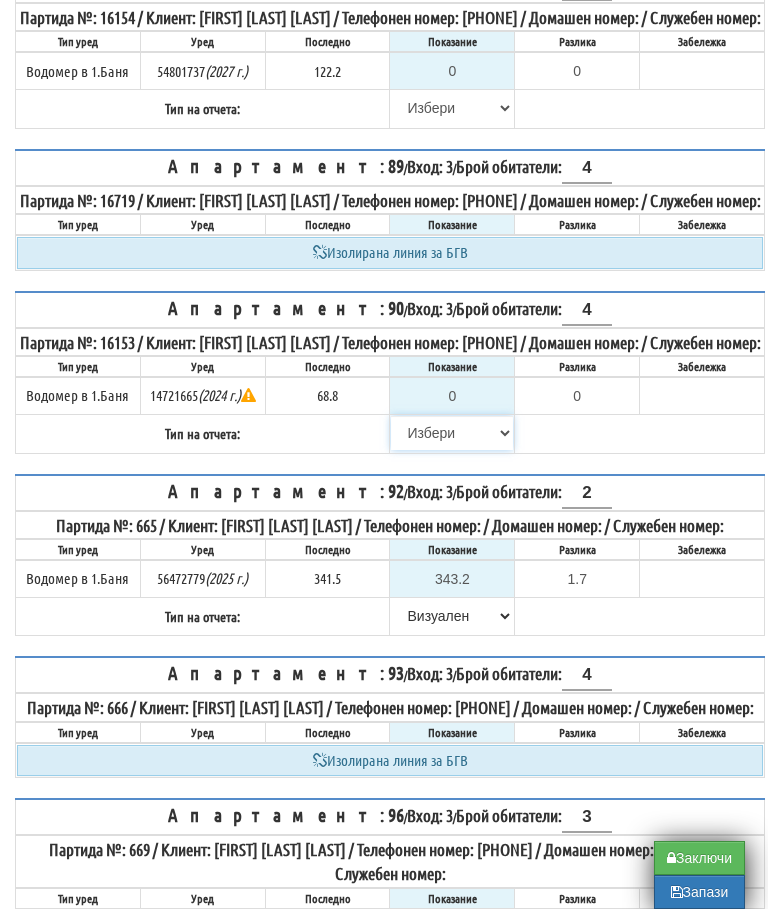 click on "Избери
Визуален
Телефон
Бележка
Неосигурен достъп
Самоотчет
Служебно
Дистанционен" at bounding box center (452, 433) 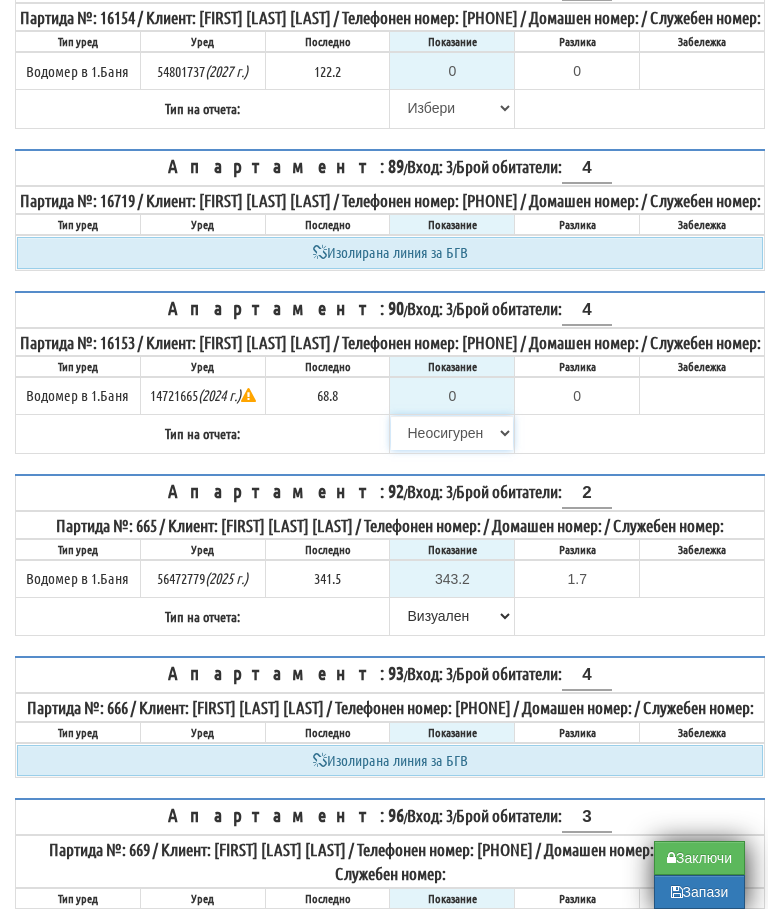 type on "68.8" 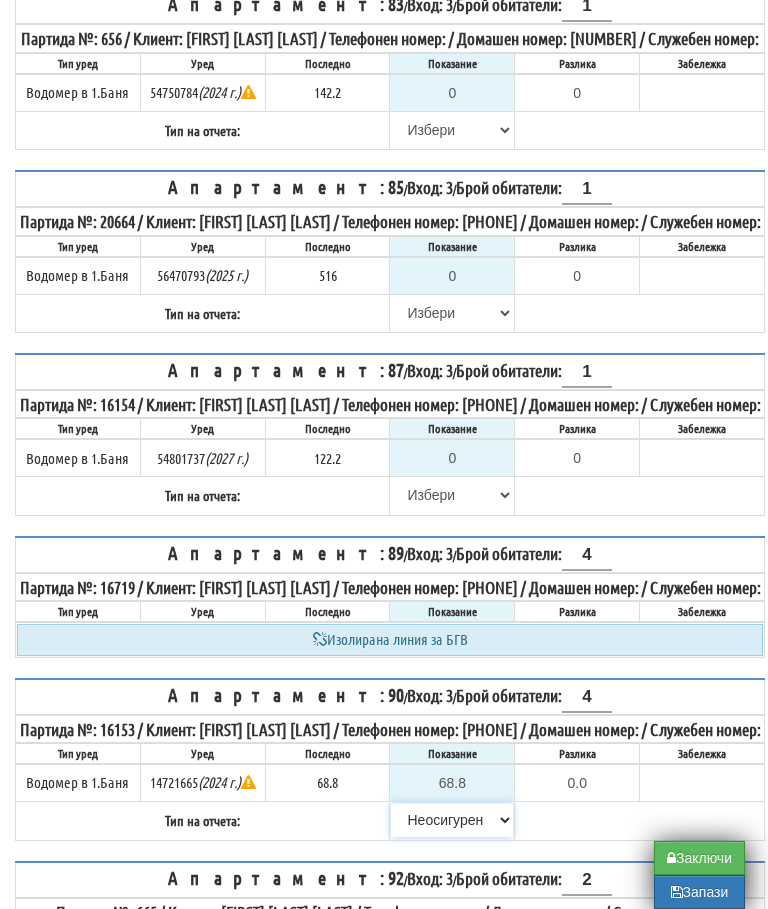 scroll, scrollTop: 1797, scrollLeft: 0, axis: vertical 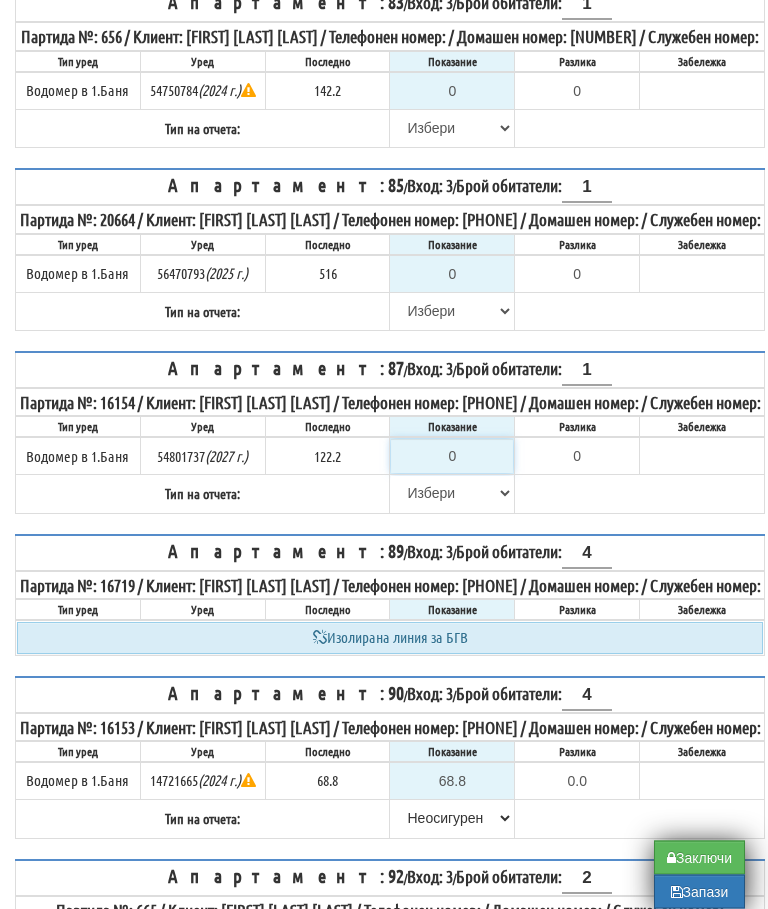 click on "0" at bounding box center [452, 457] 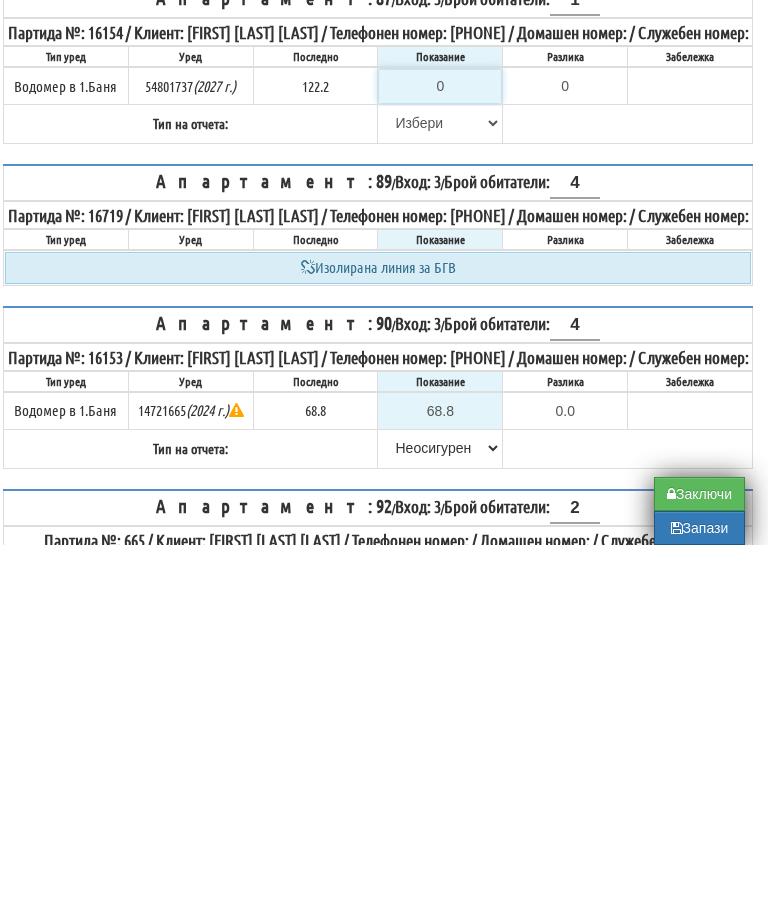 type on "1" 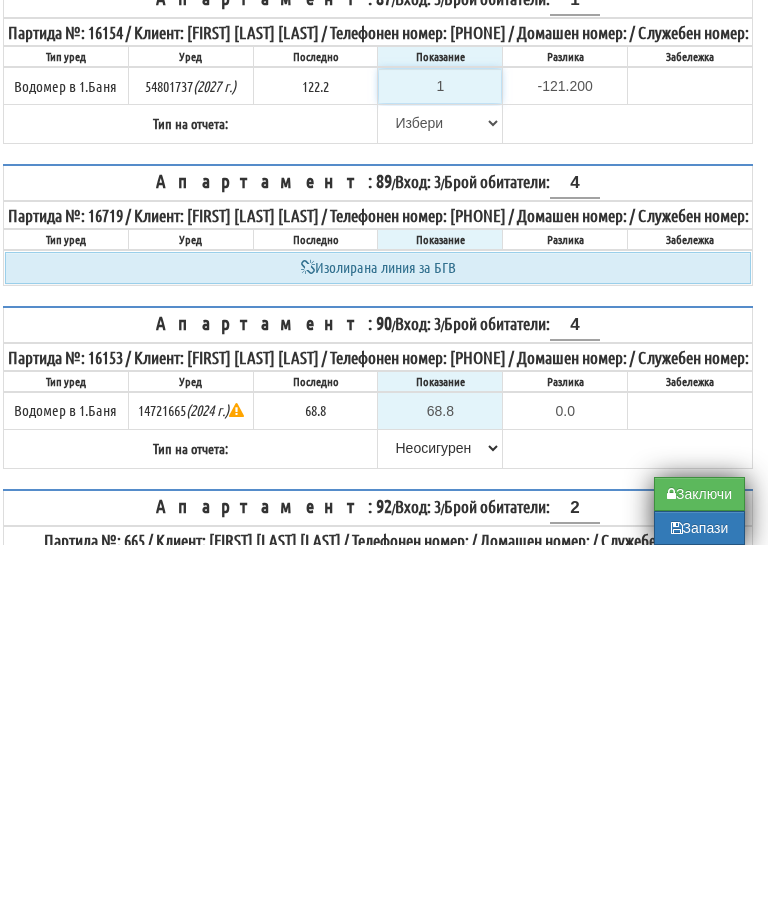 type on "12" 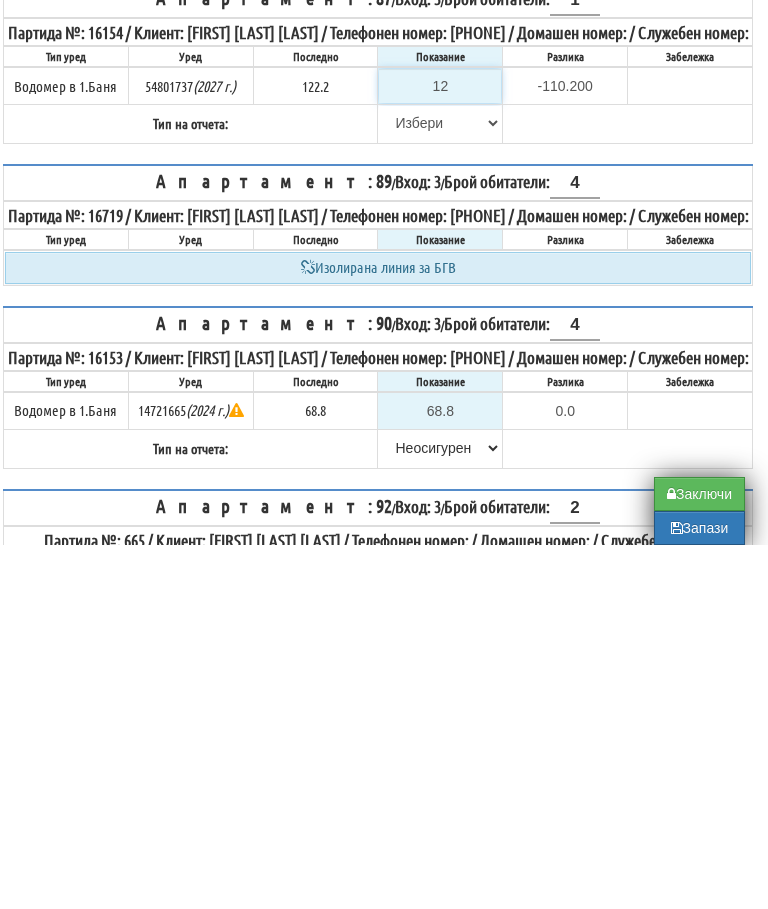 type on "122" 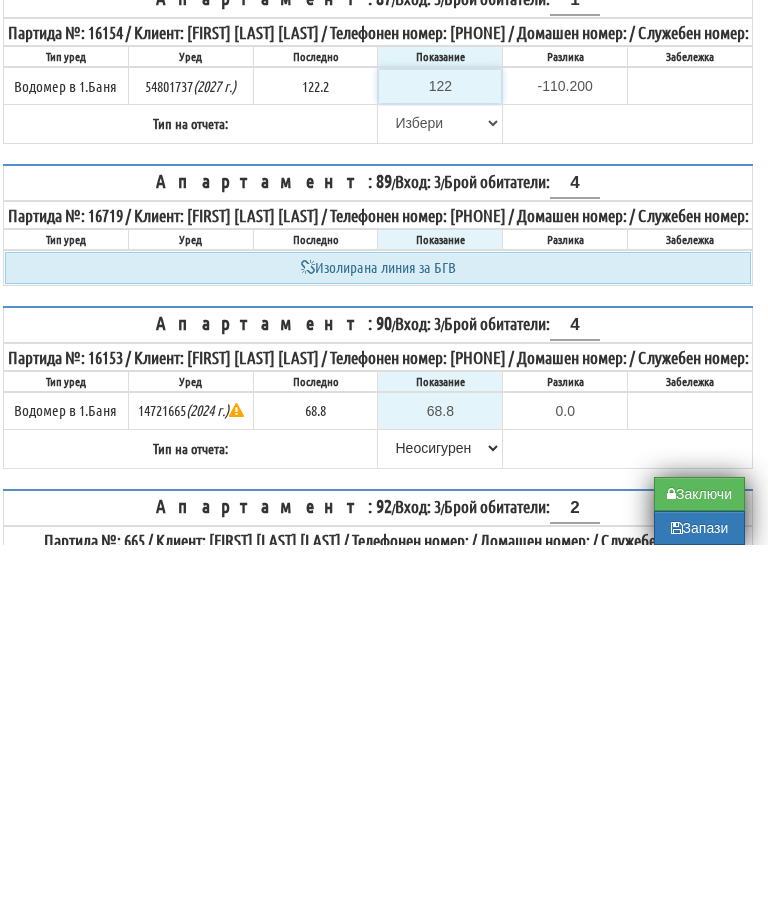 type on "-0.200" 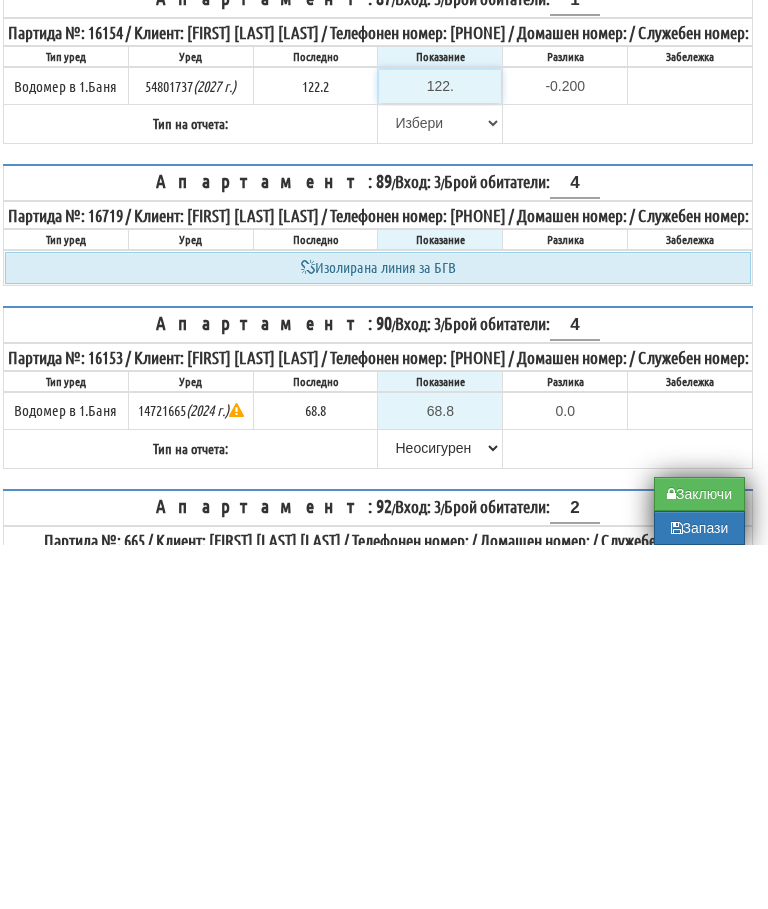 type on "122.8" 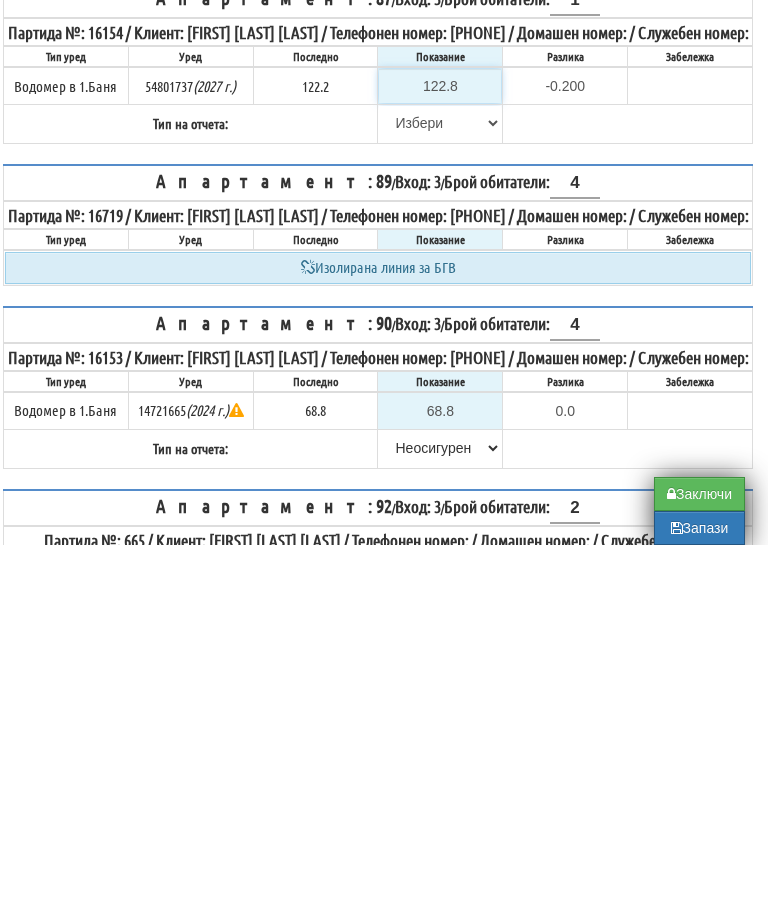 type on "0.6" 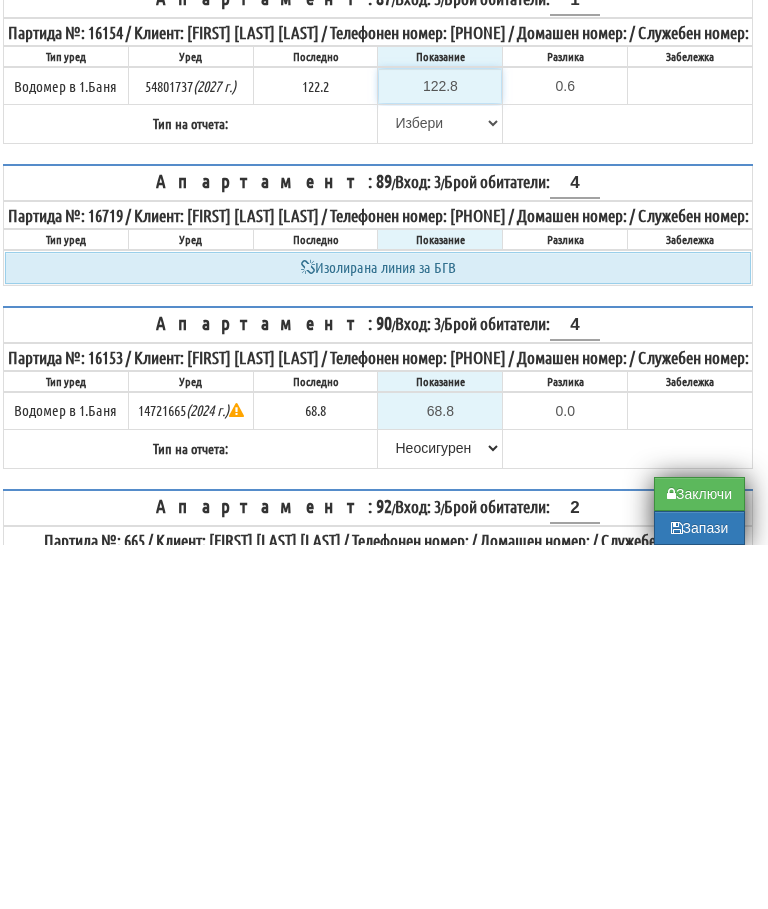 type on "122.8" 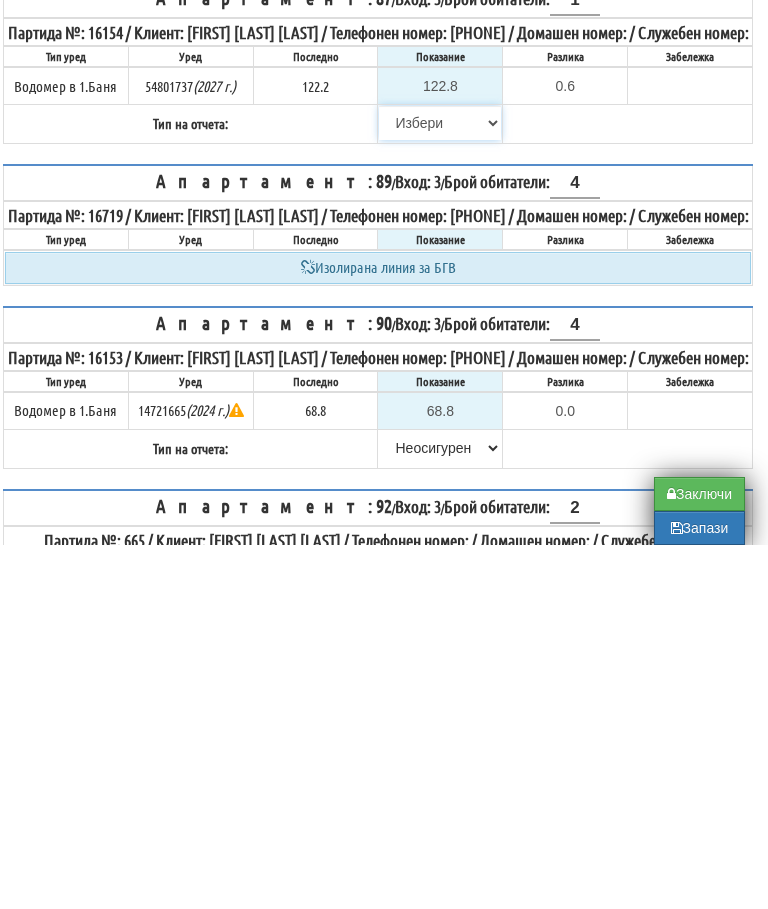 click on "Избери
Визуален
Телефон
Бележка
Неосигурен достъп
Самоотчет
Служебно
Дистанционен" at bounding box center [440, 487] 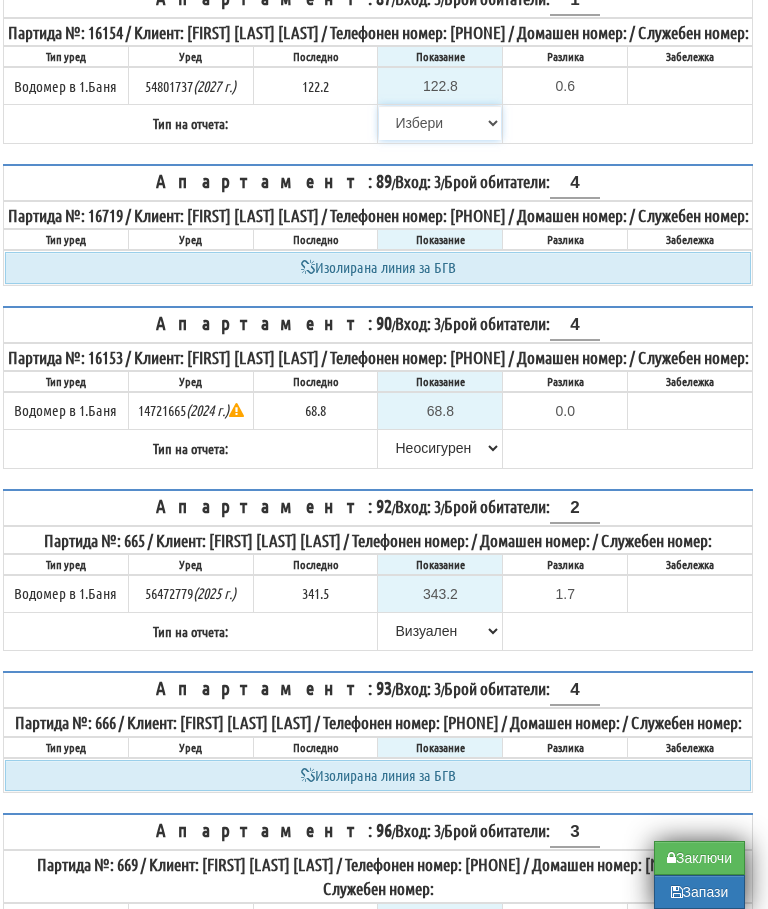 select on "89c75930-9bfd-e511-80be-8d5a1dced85a" 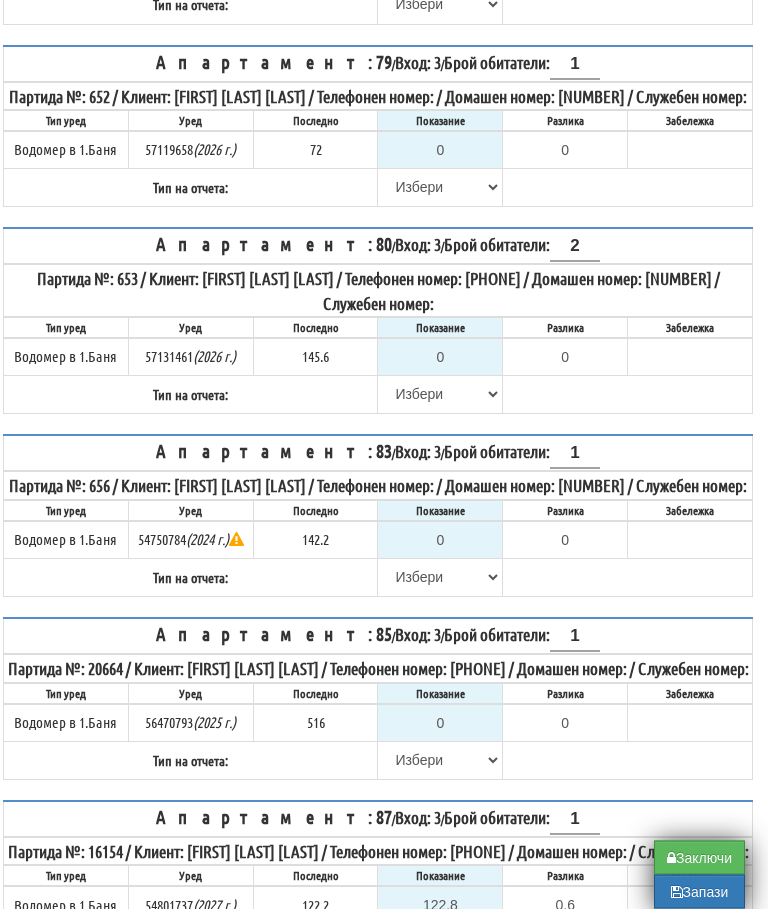 scroll, scrollTop: 1298, scrollLeft: 12, axis: both 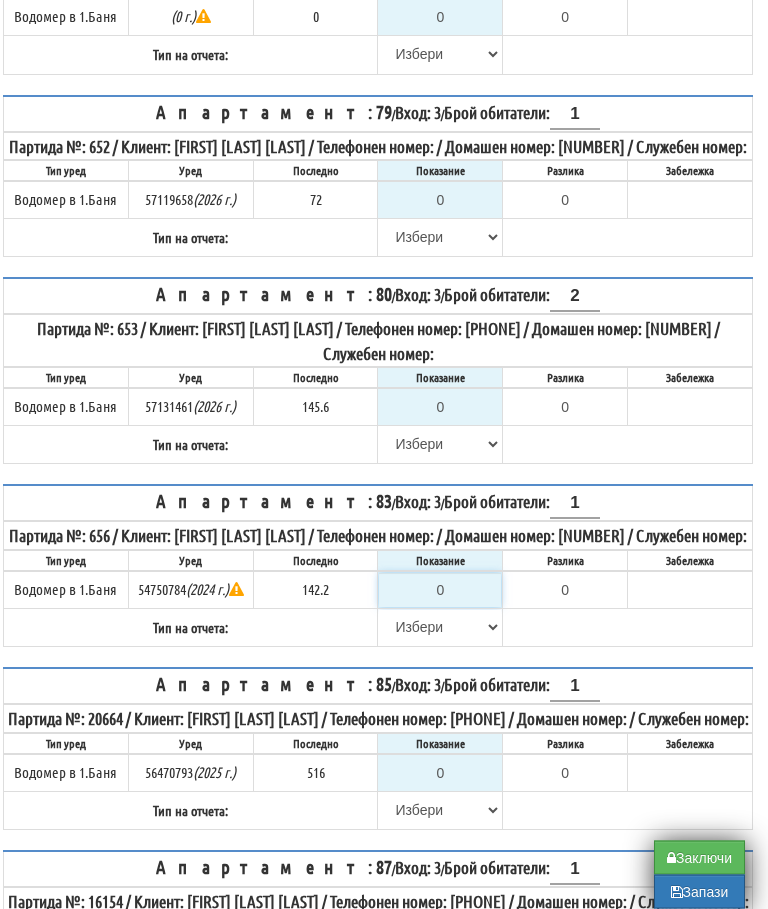 click on "0" at bounding box center [440, 591] 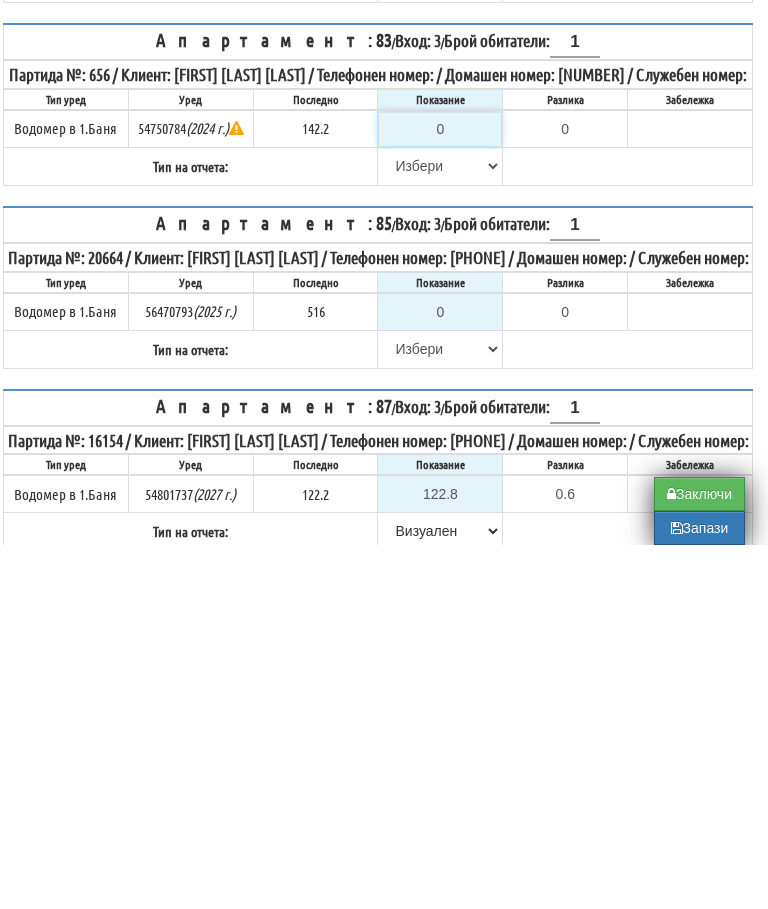 type on "1" 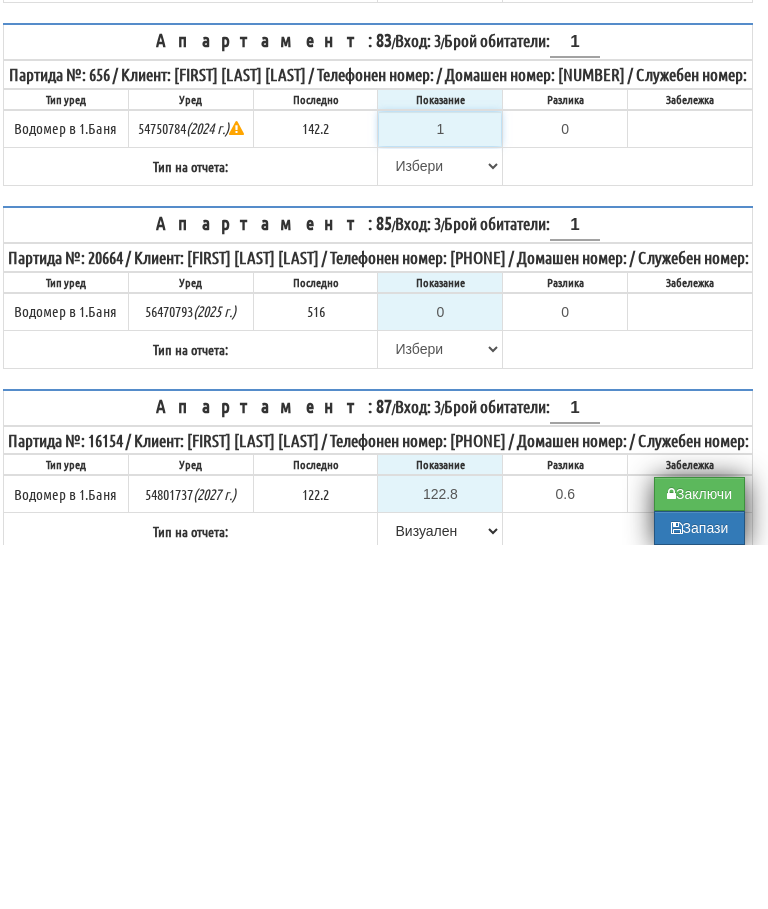 type on "-141.200" 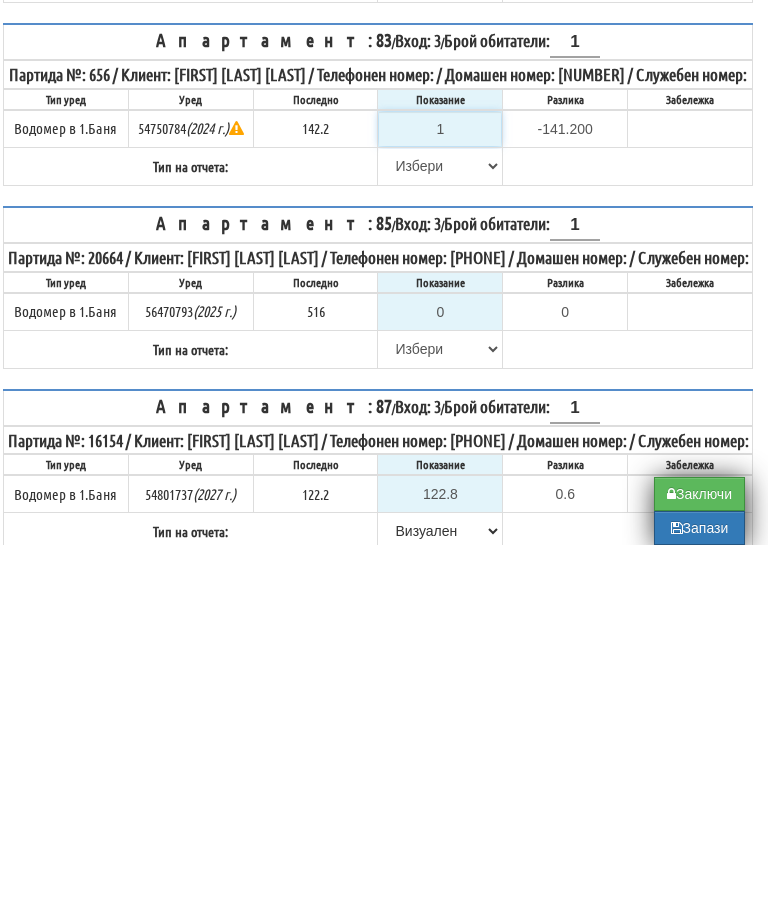 type on "14" 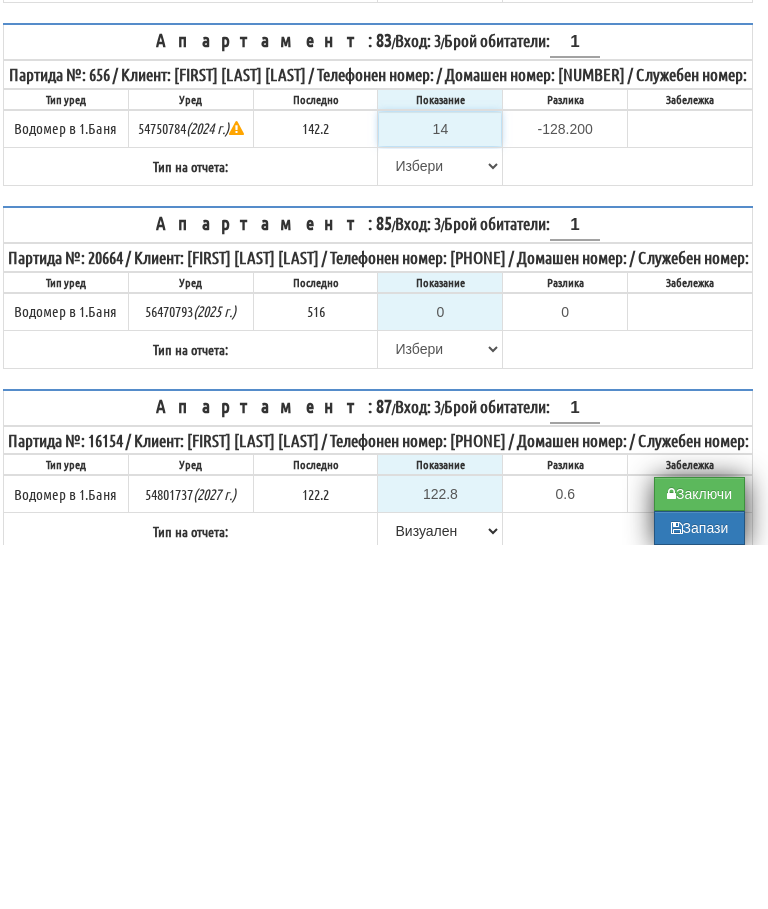 type on "142" 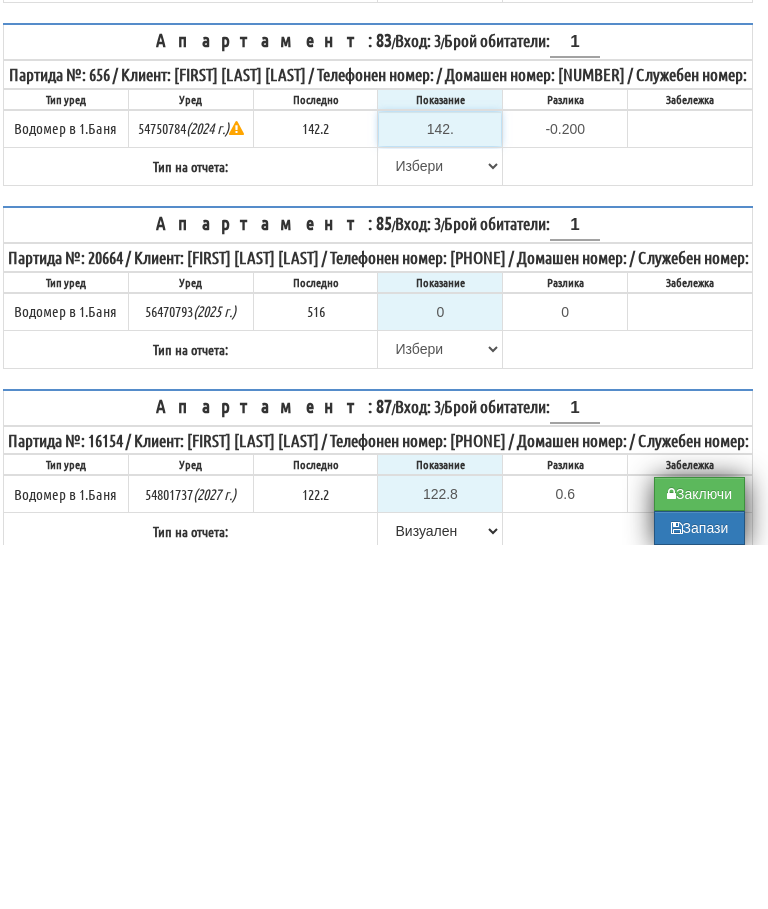 type on "142.2" 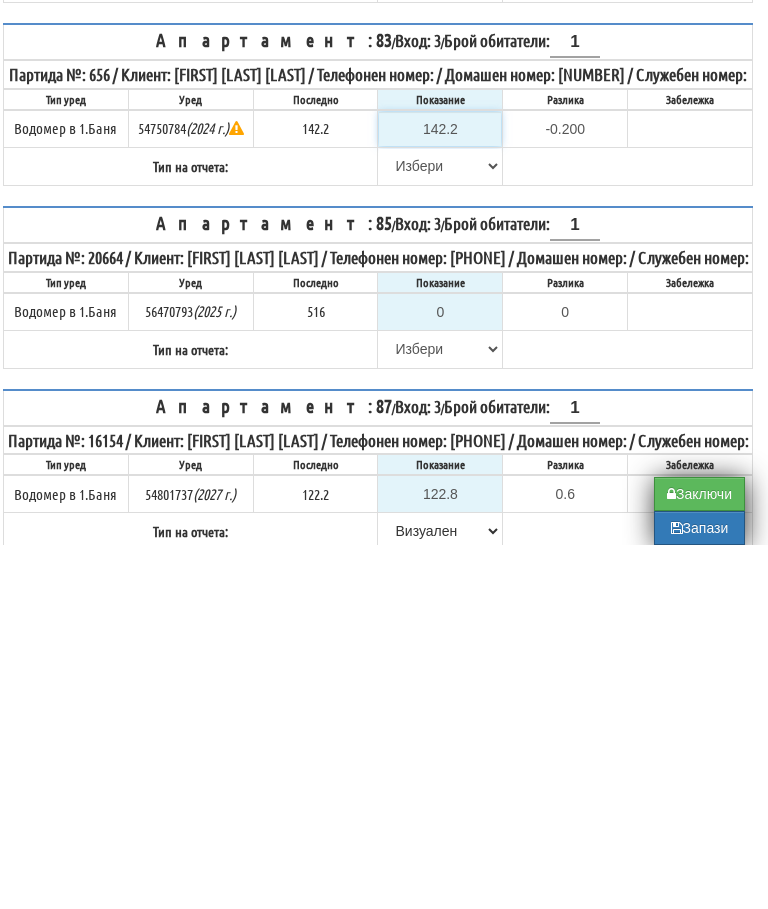 type on "0.0" 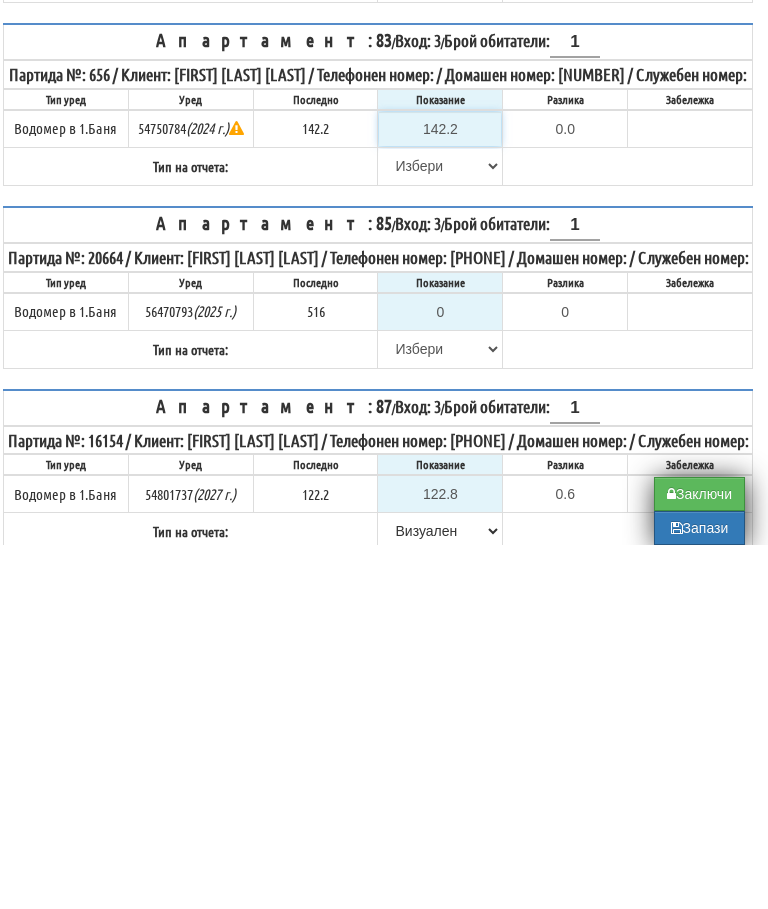 type on "142.2" 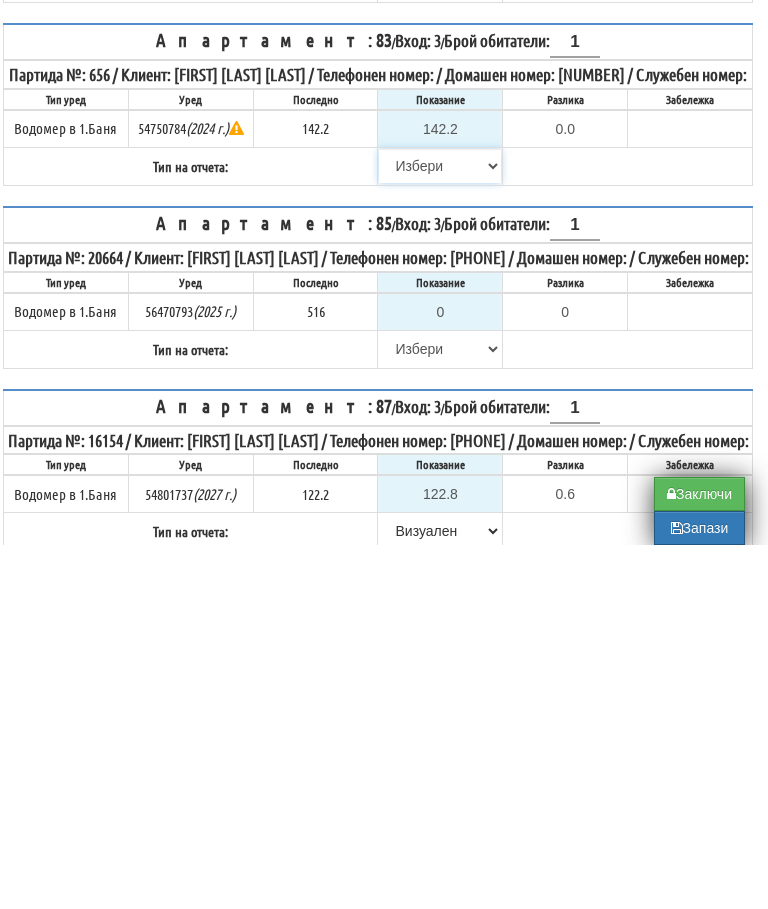 click on "Избери
Визуален
Телефон
Бележка
Неосигурен достъп
Самоотчет
Служебно
Дистанционен" at bounding box center [440, 530] 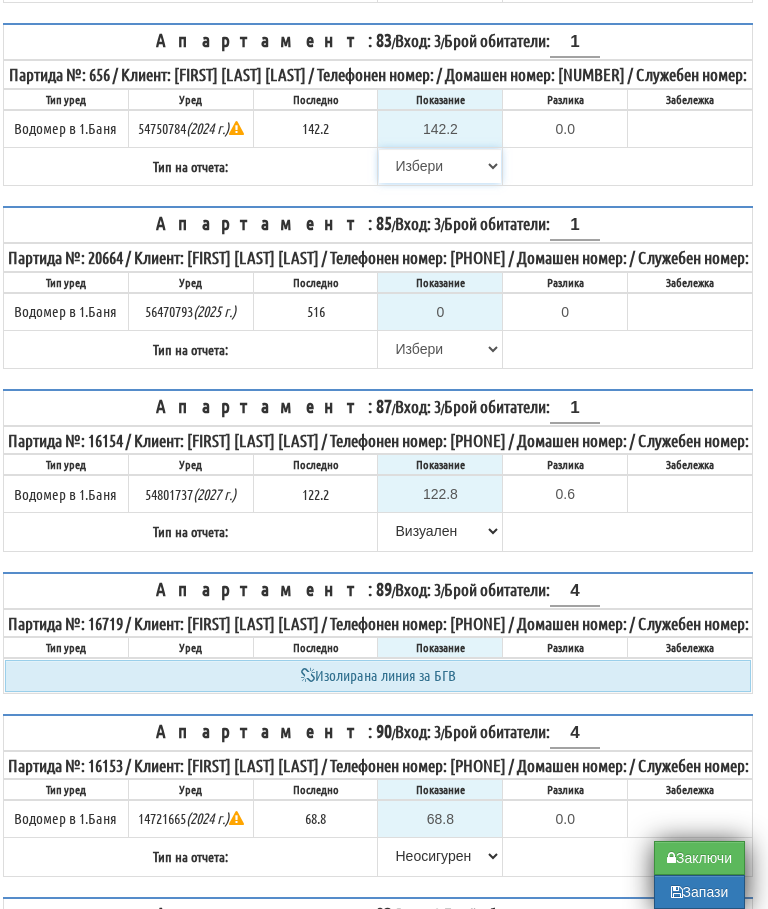 select on "8bc75930-9bfd-e511-80be-8d5a1dced85a" 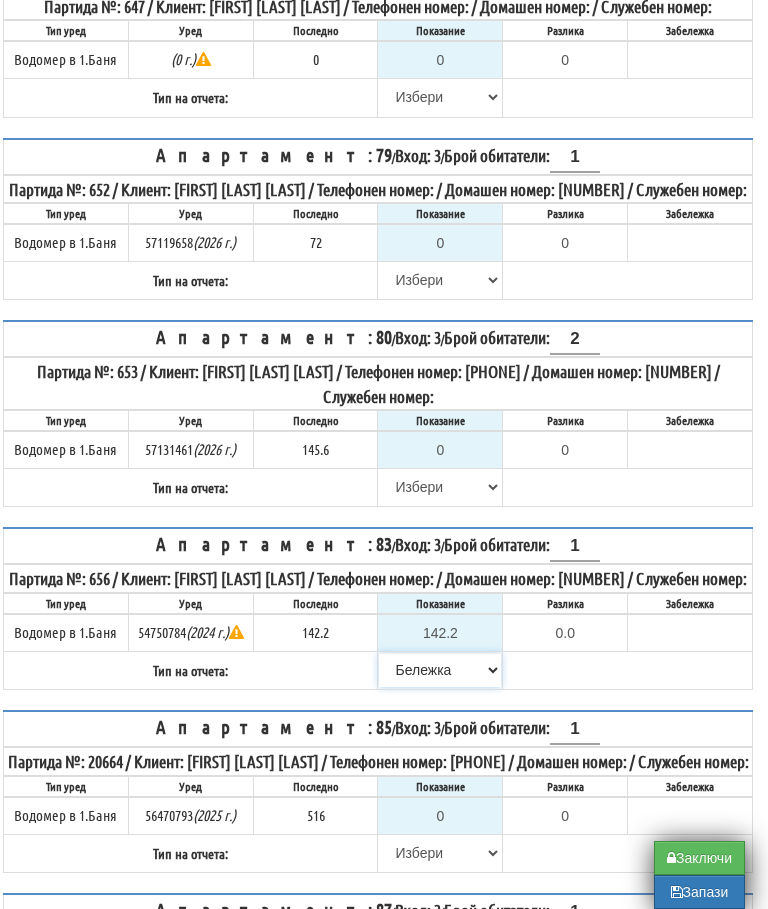 scroll, scrollTop: 1255, scrollLeft: 12, axis: both 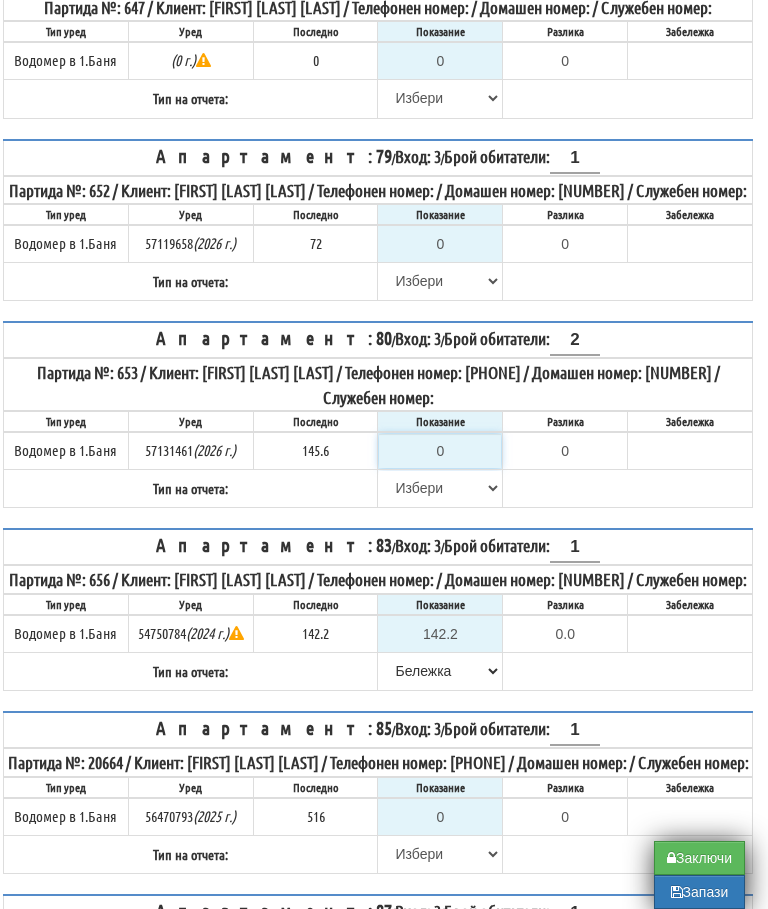 click on "0" at bounding box center [440, 451] 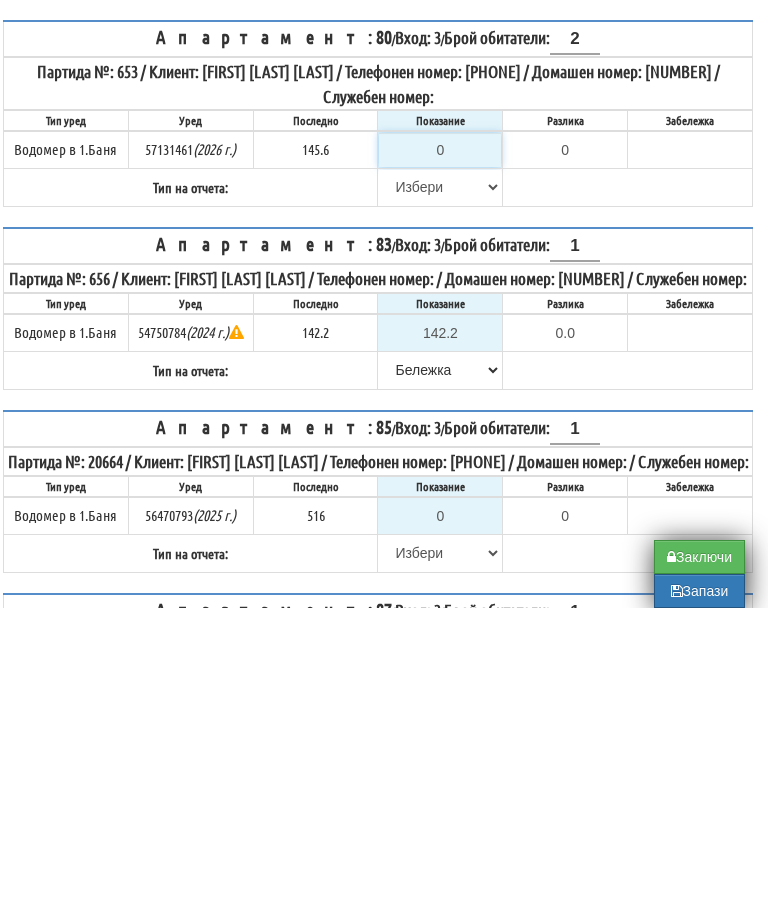 type on "1" 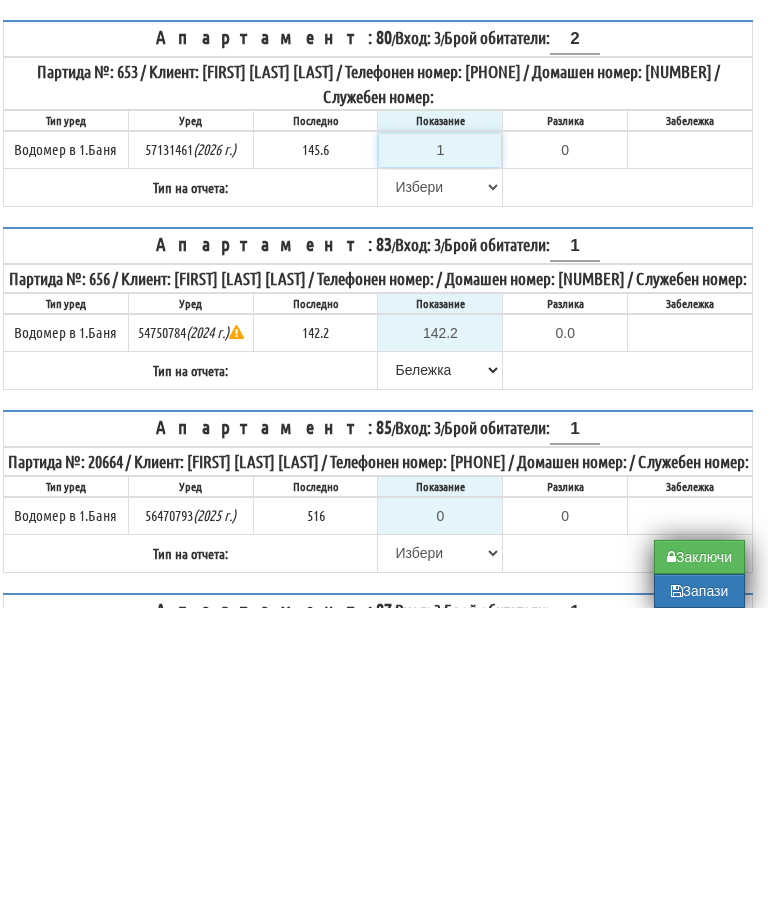 type on "-144.600" 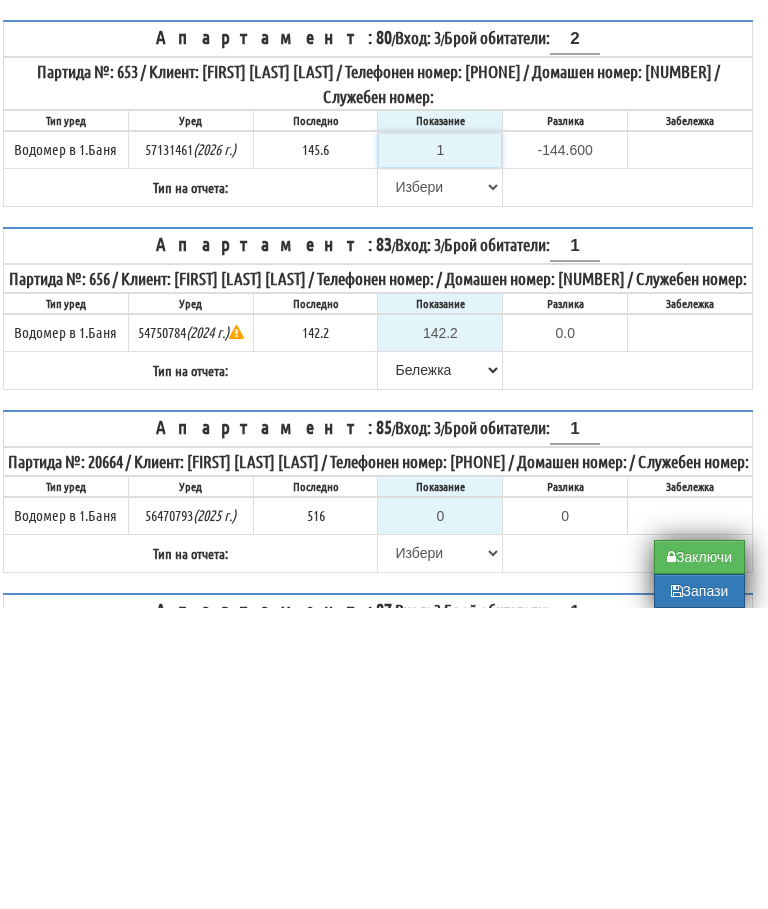 type on "14" 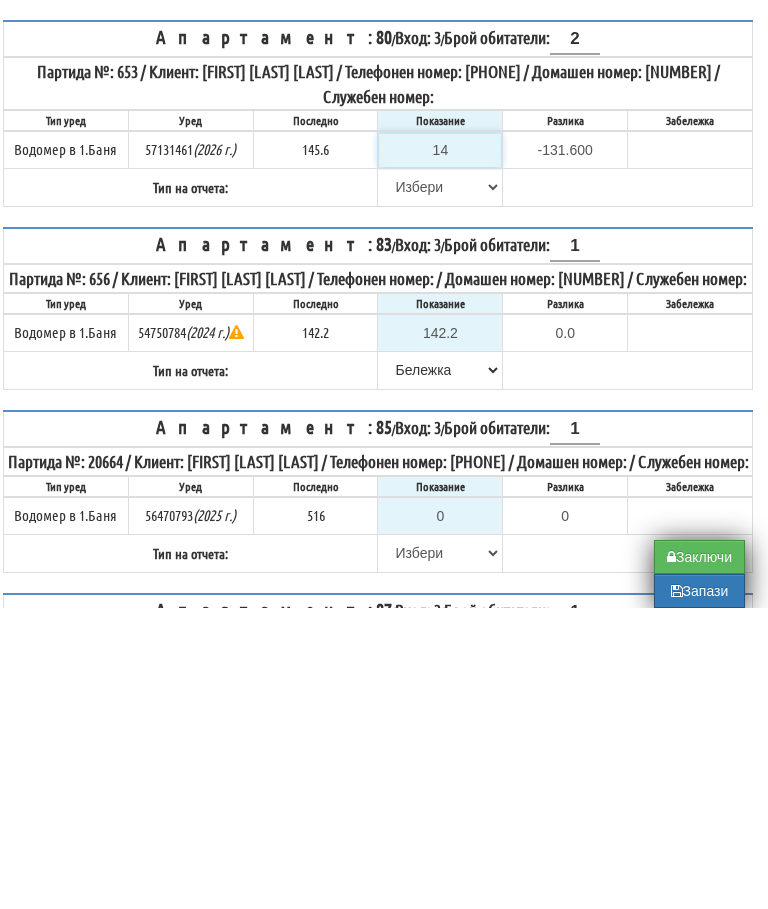 type on "146" 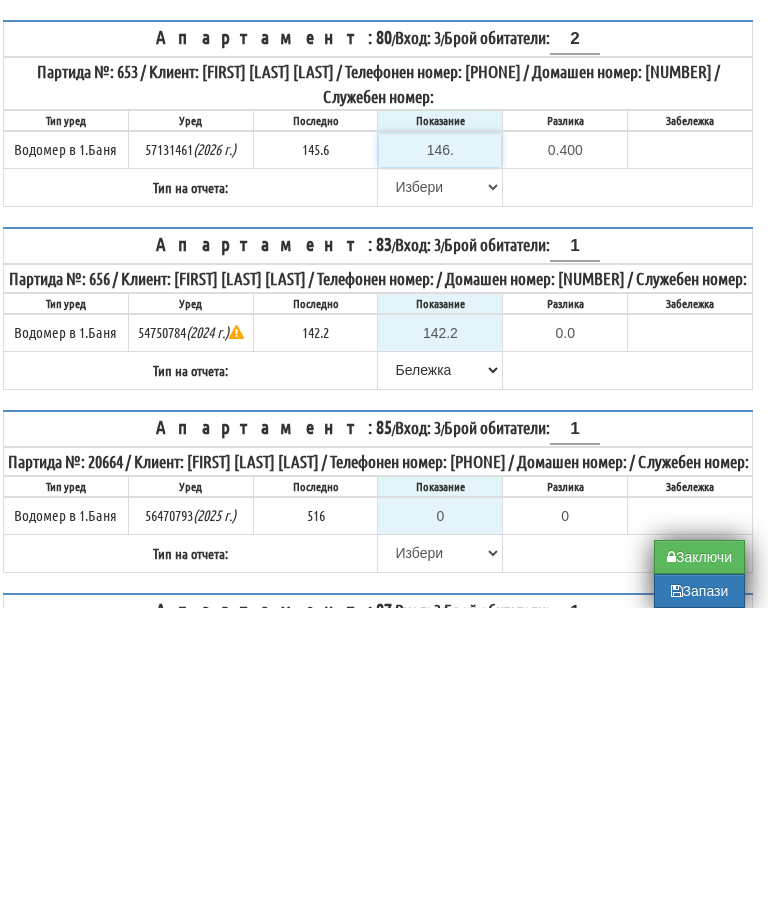 type on "146.6" 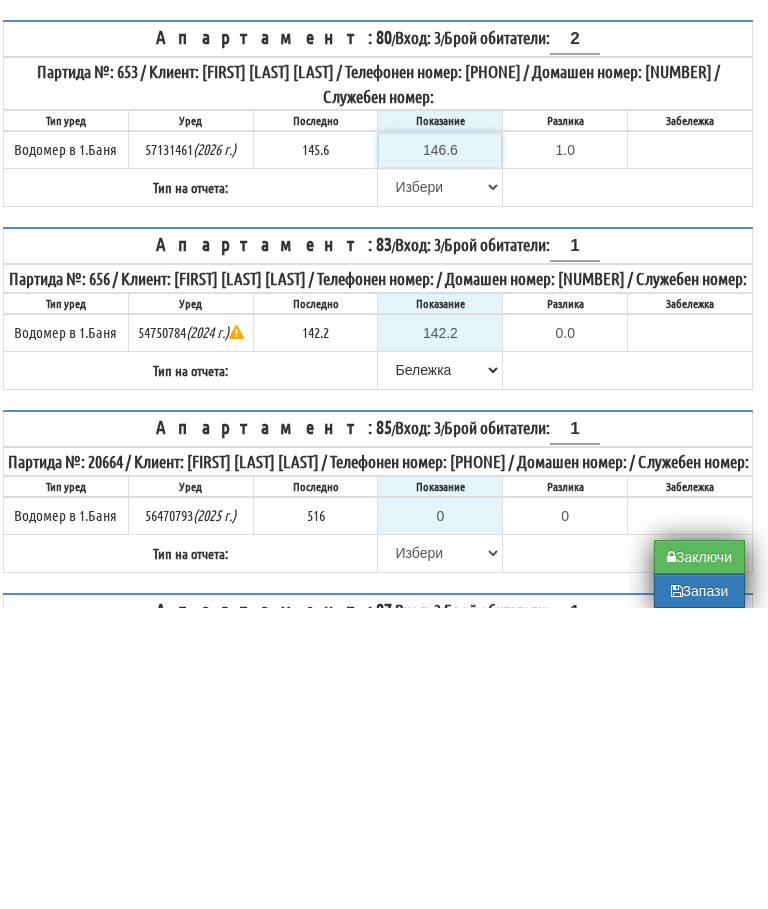 type on "146.6" 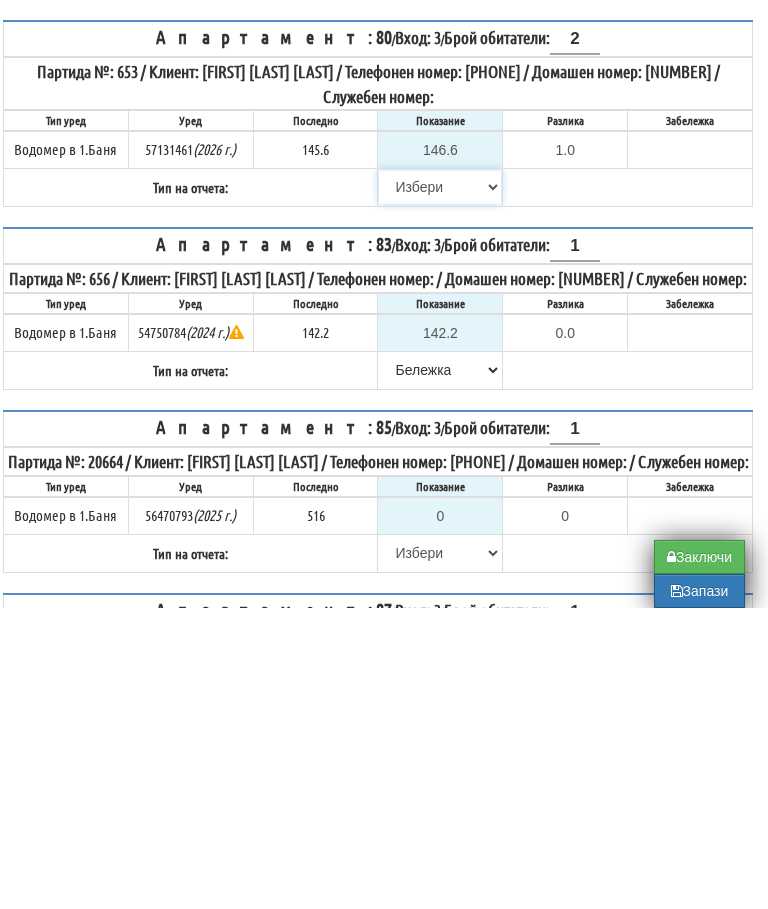 click on "Избери
Визуален
Телефон
Бележка
Неосигурен достъп
Самоотчет
Служебно
Дистанционен" at bounding box center [440, 488] 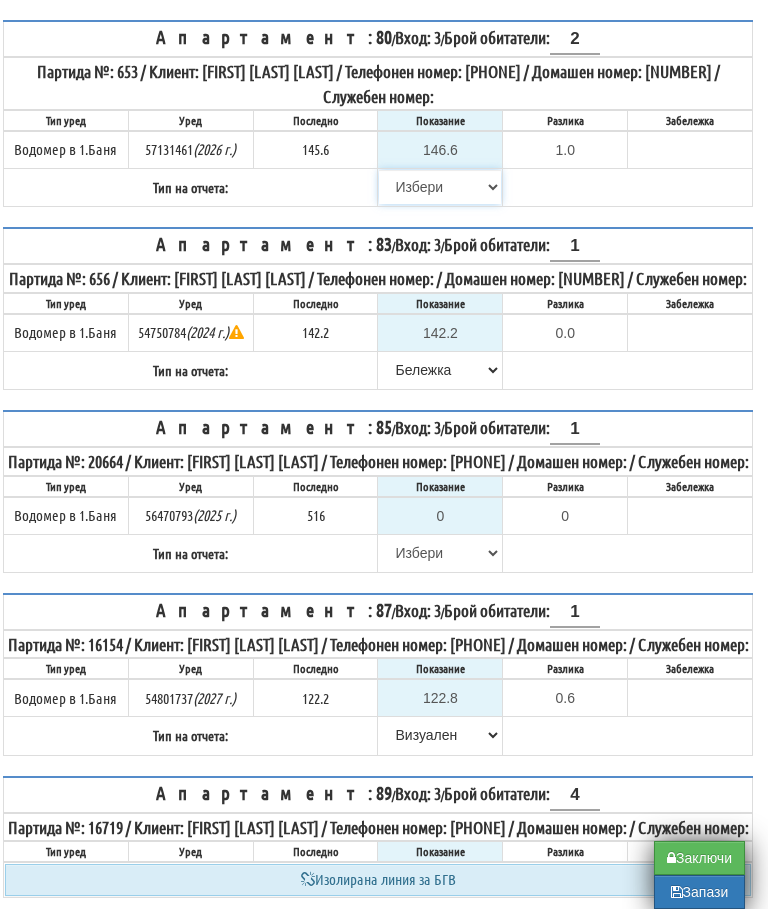 select on "8ac75930-9bfd-e511-80be-8d5a1dced85a" 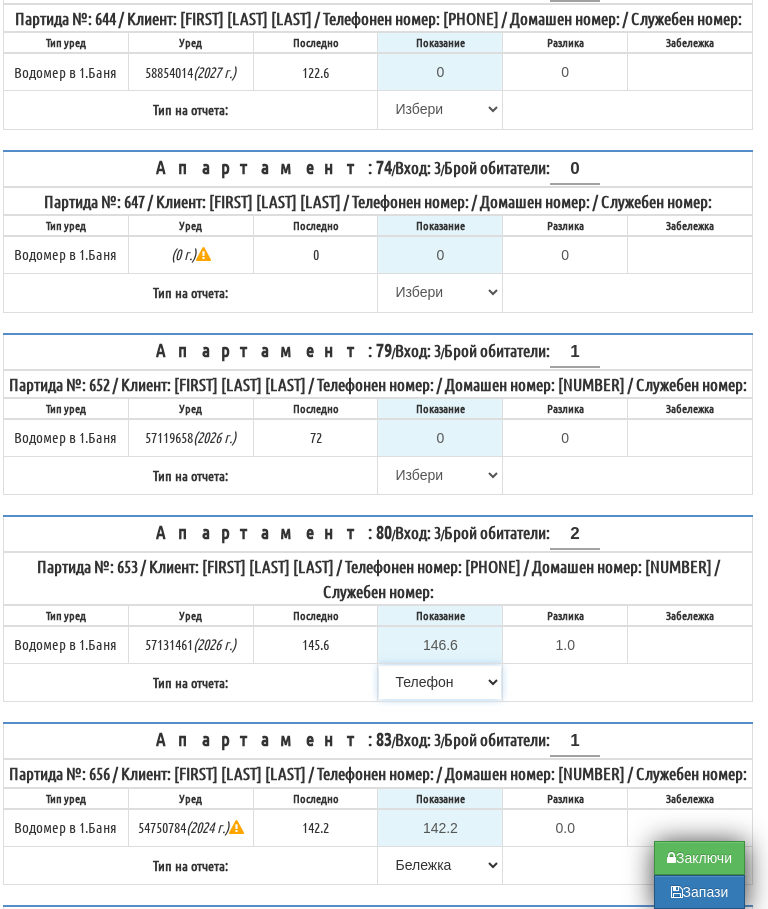 scroll, scrollTop: 1064, scrollLeft: 12, axis: both 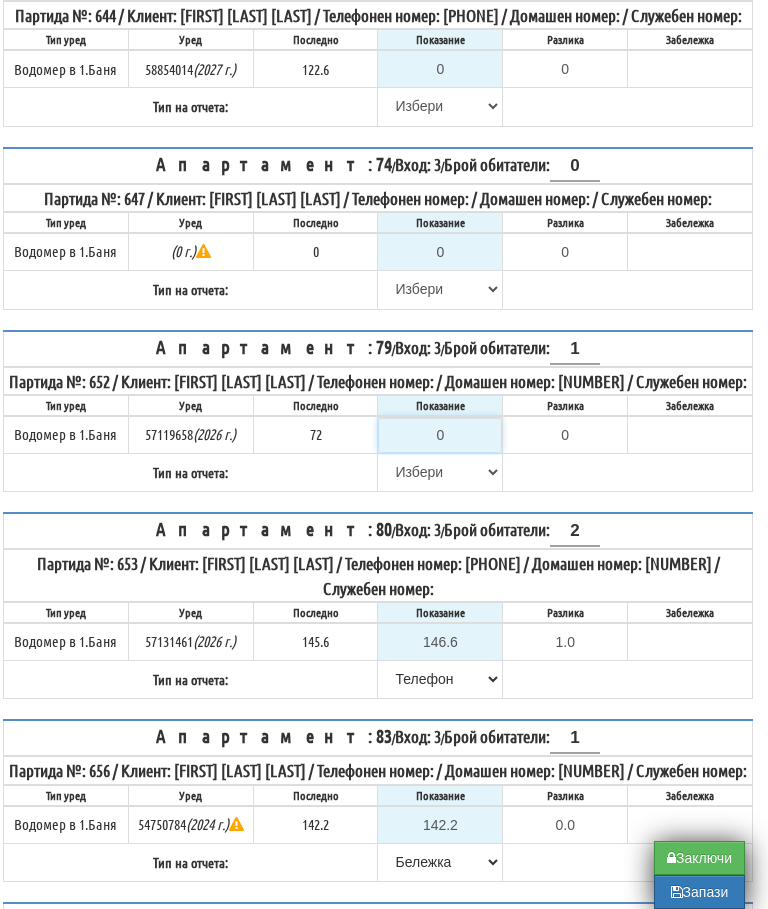 click on "0" at bounding box center (440, 435) 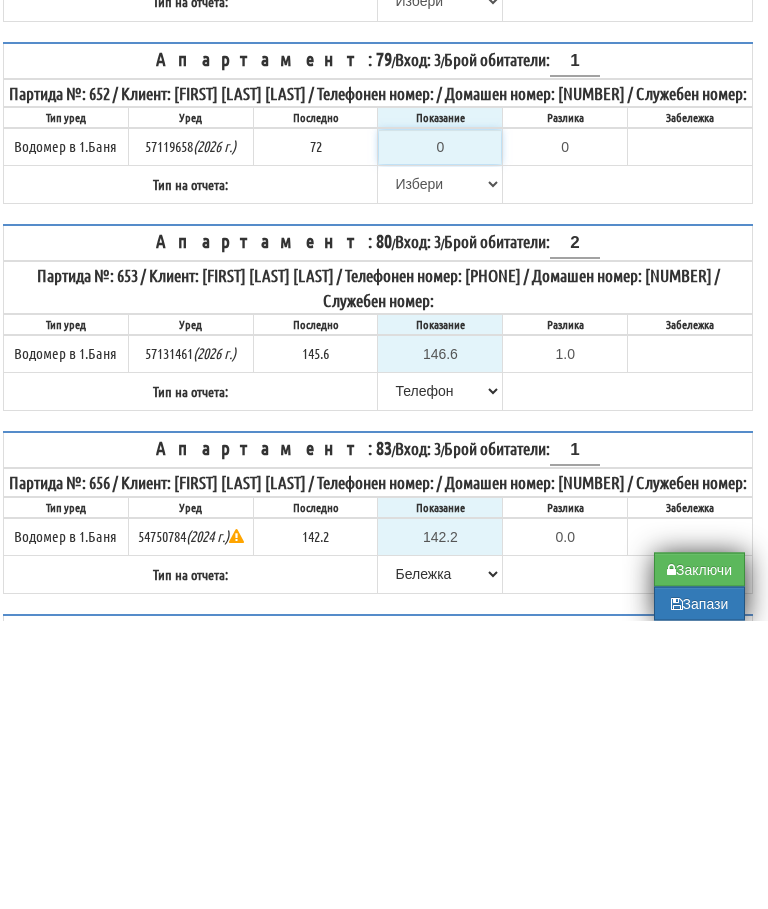 type on "7" 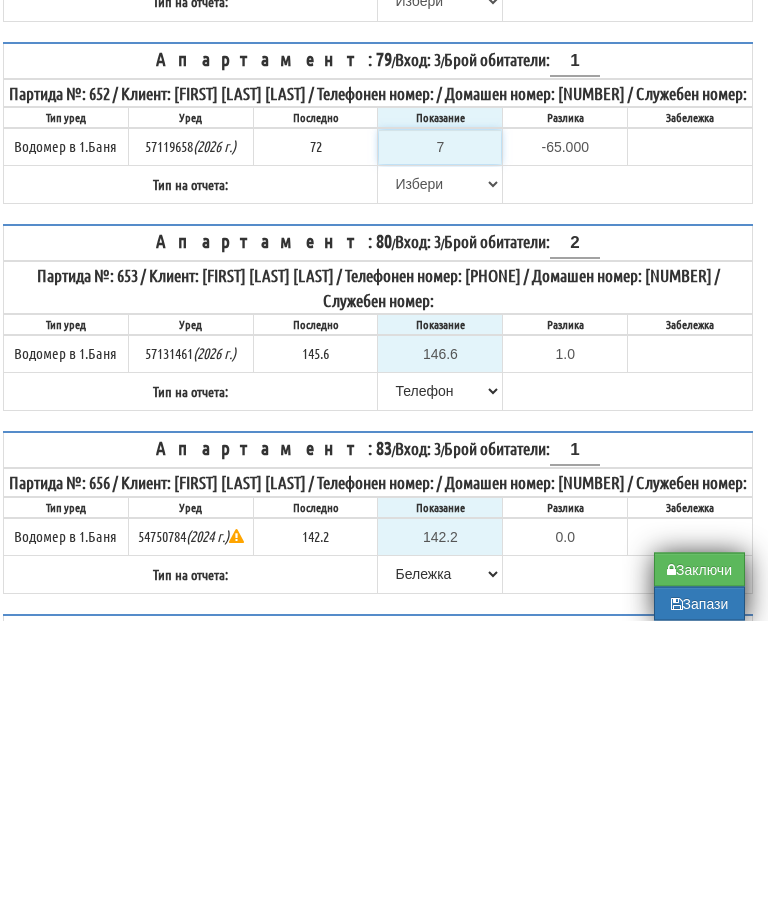 type on "72" 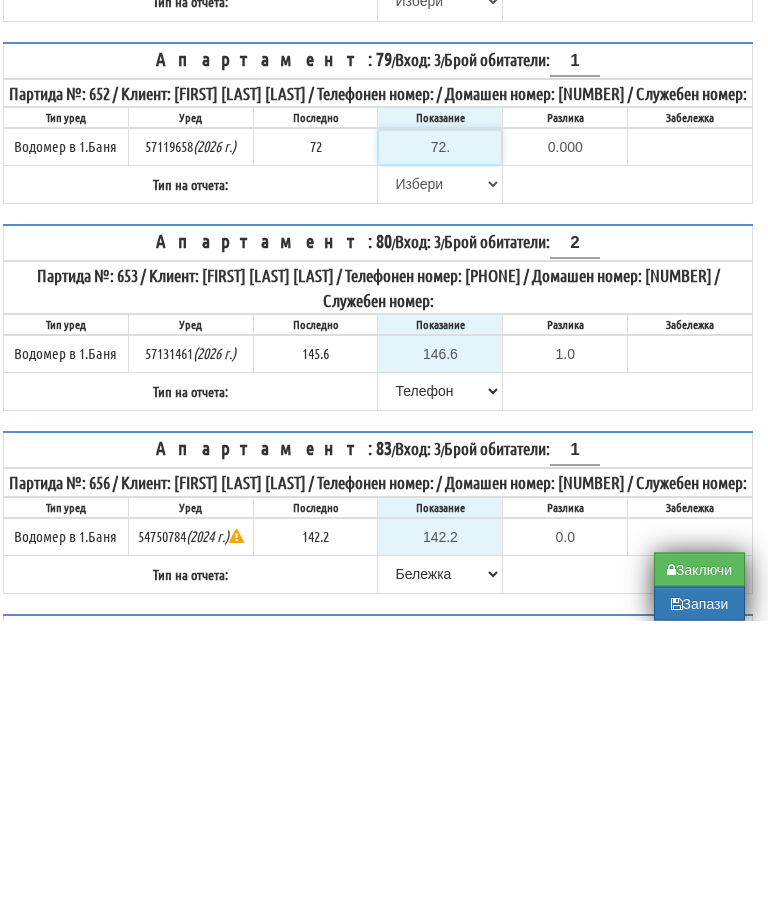 type on "72.4" 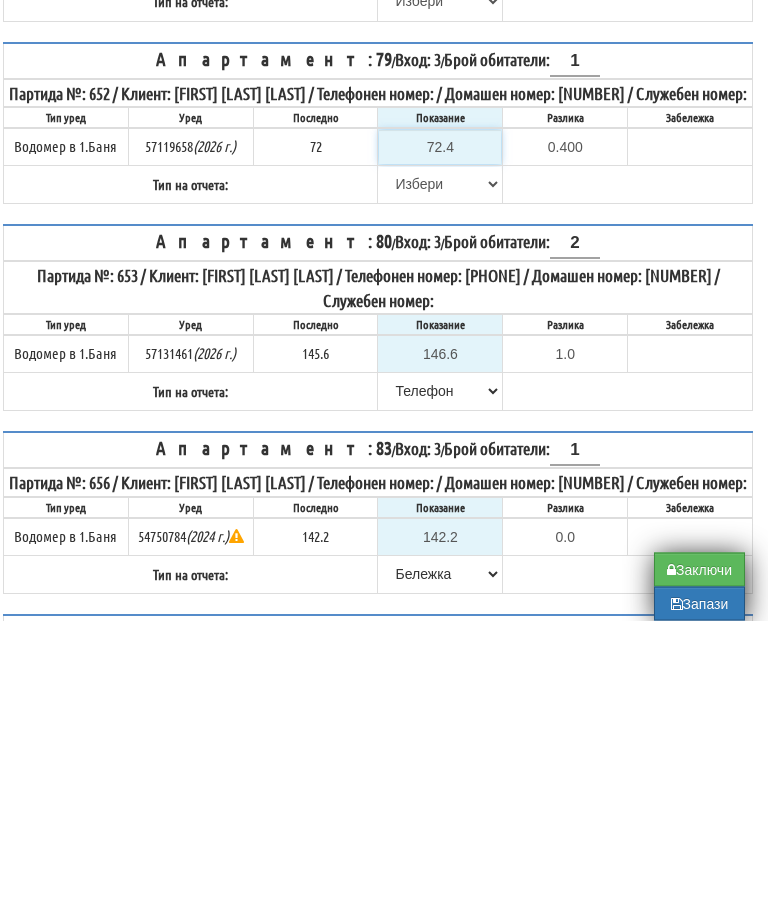 type on "72.4" 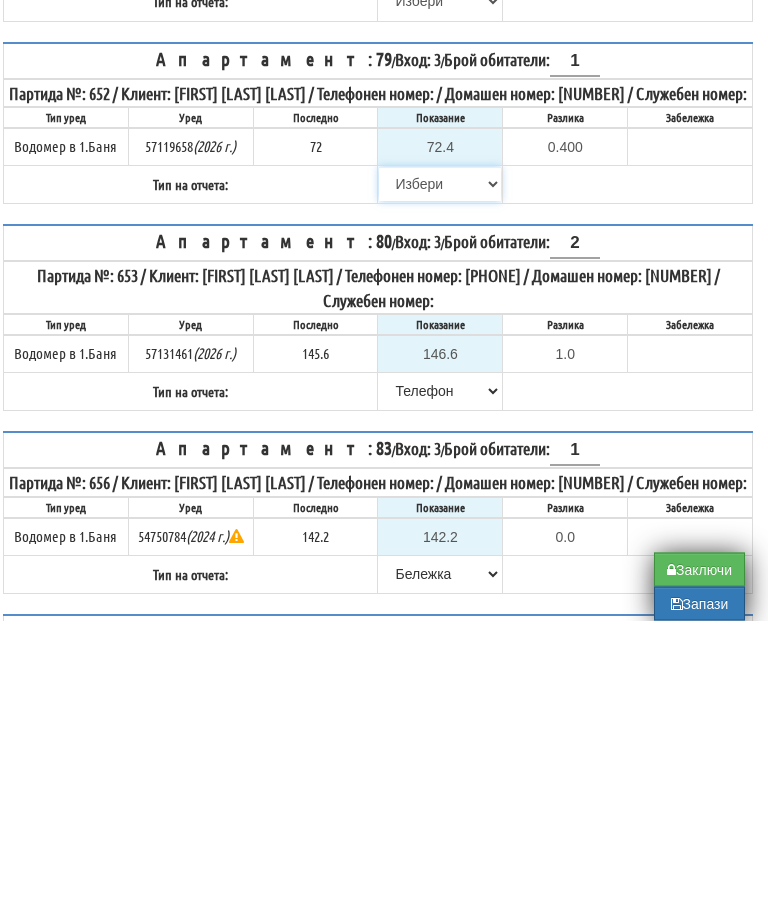 click on "Избери
Визуален
Телефон
Бележка
Неосигурен достъп
Самоотчет
Служебно
Дистанционен" at bounding box center [440, 473] 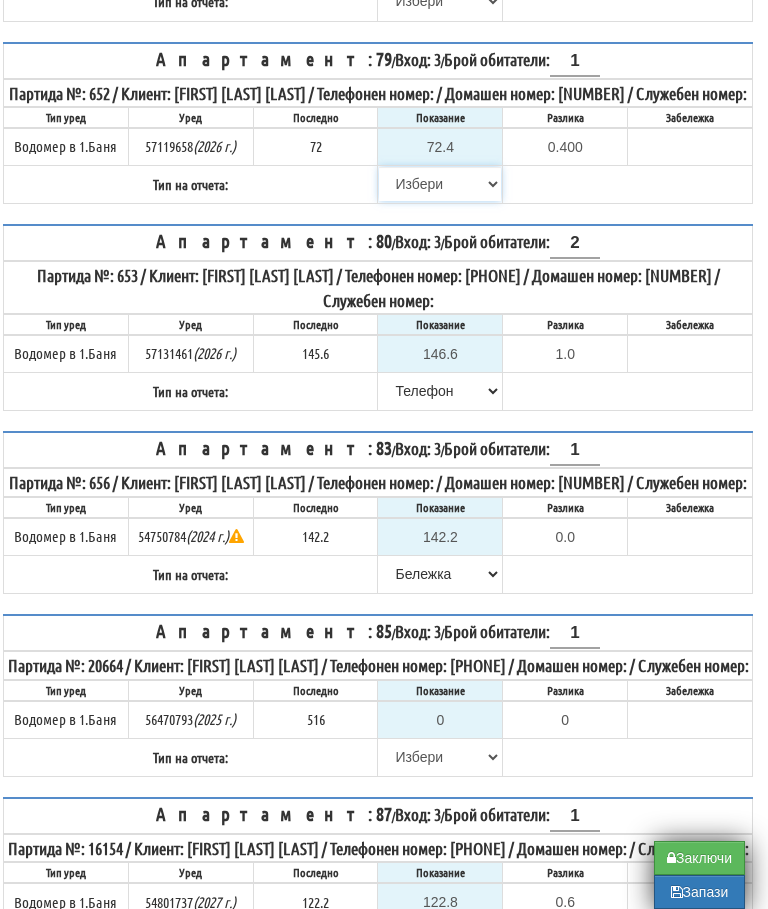 select on "8bc75930-9bfd-e511-80be-8d5a1dced85a" 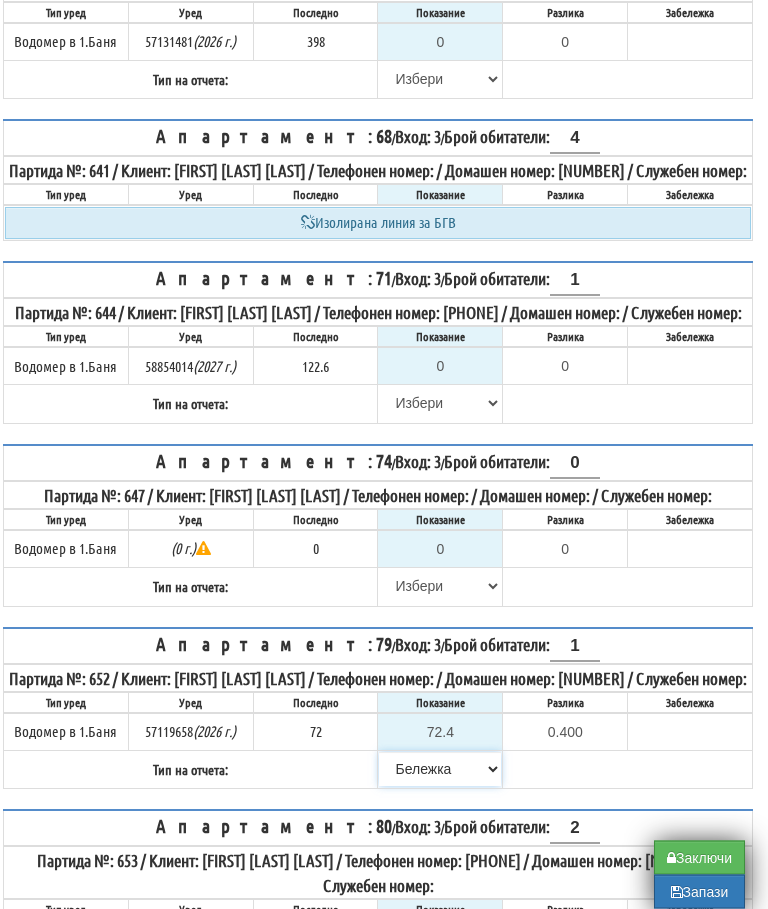 scroll, scrollTop: 767, scrollLeft: 12, axis: both 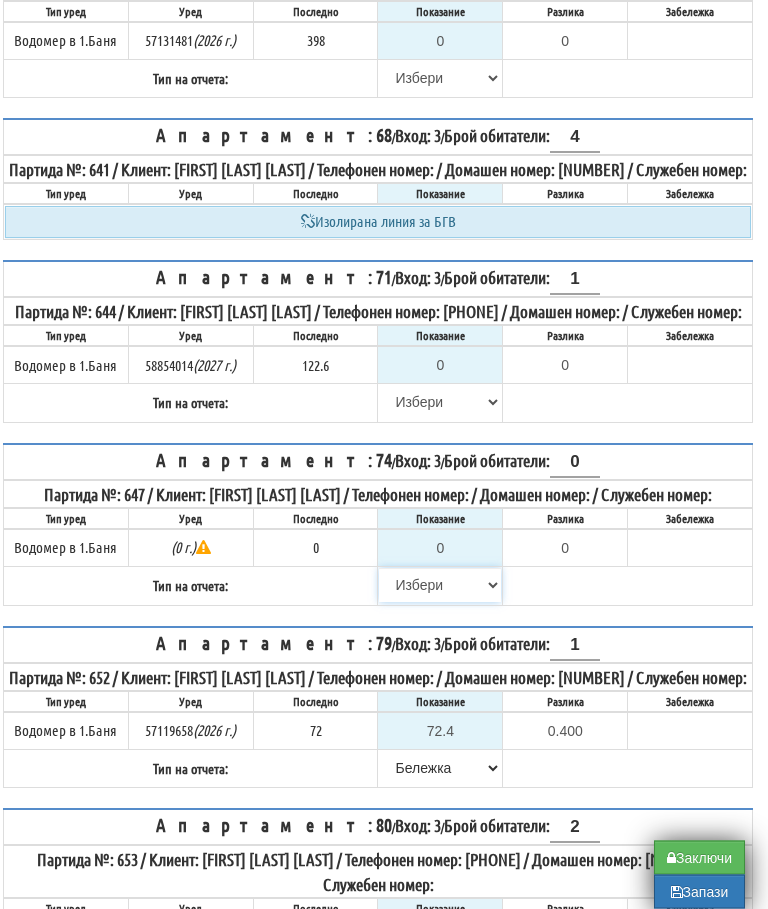 click on "Избери
Визуален
Телефон
Бележка
Неосигурен достъп
Самоотчет
Служебно
Дистанционен" at bounding box center (440, 586) 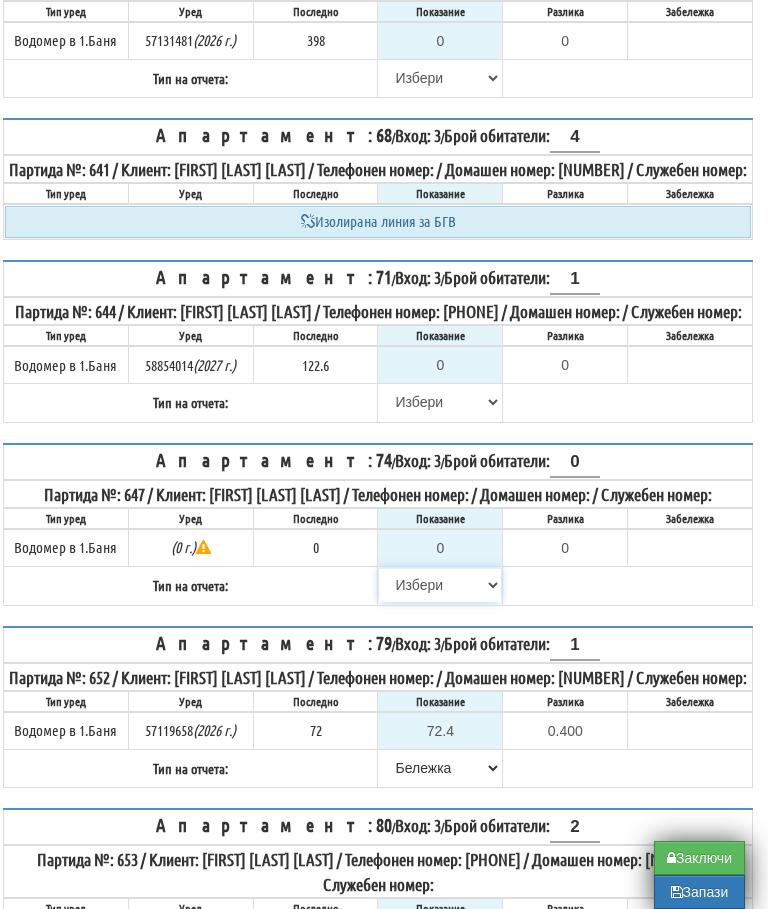 select on "8cc75930-9bfd-e511-80be-8d5a1dced85a" 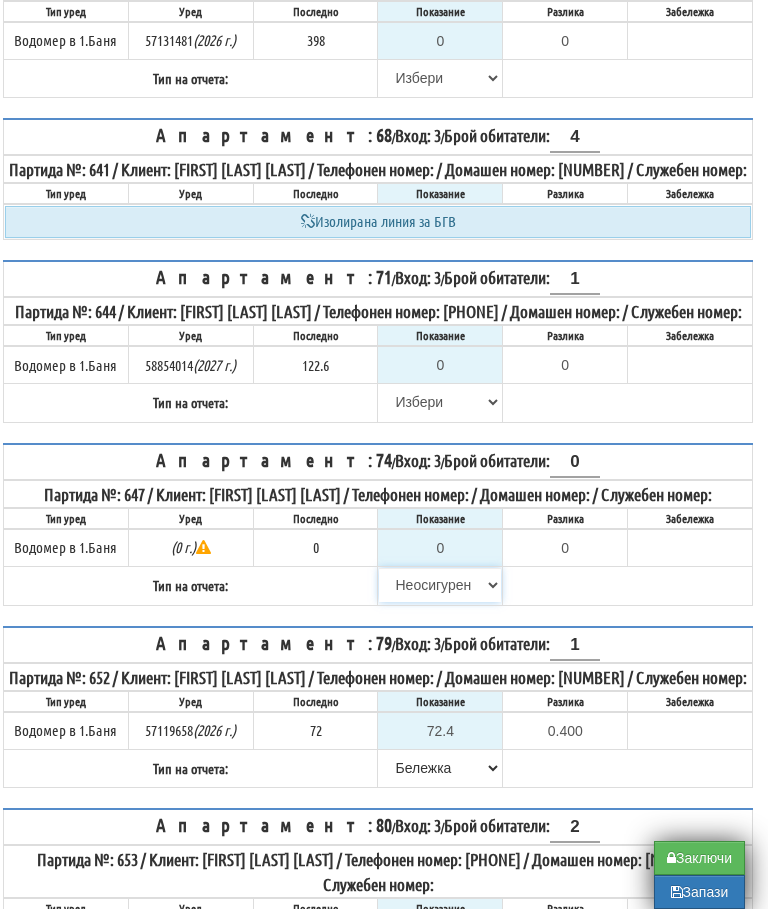 type on "0.000" 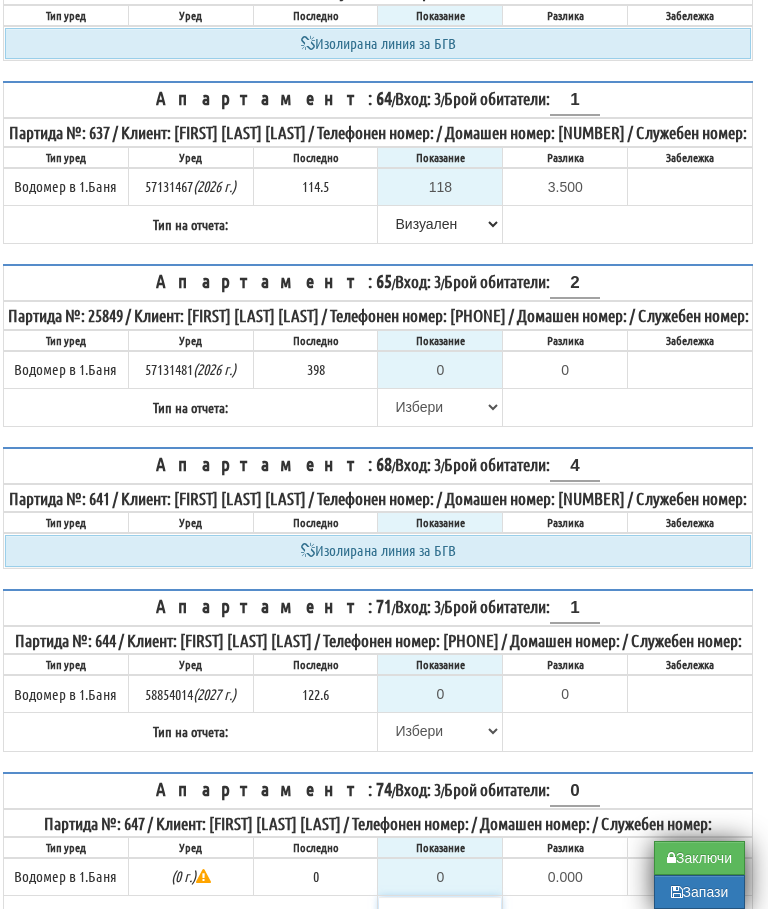 scroll, scrollTop: 436, scrollLeft: 12, axis: both 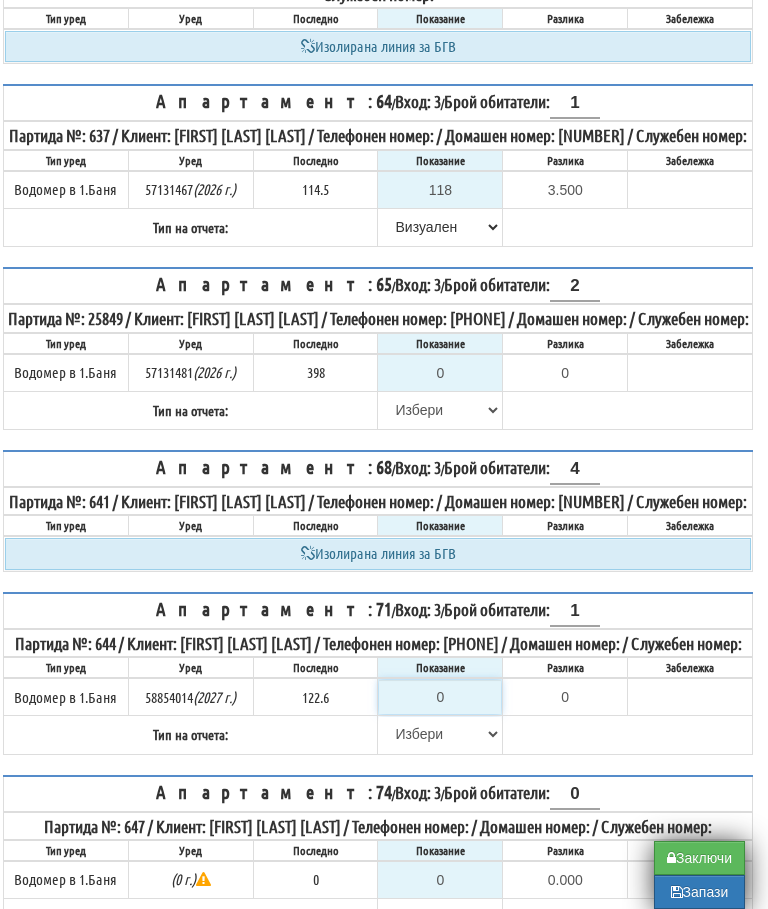 click on "0" at bounding box center (440, 697) 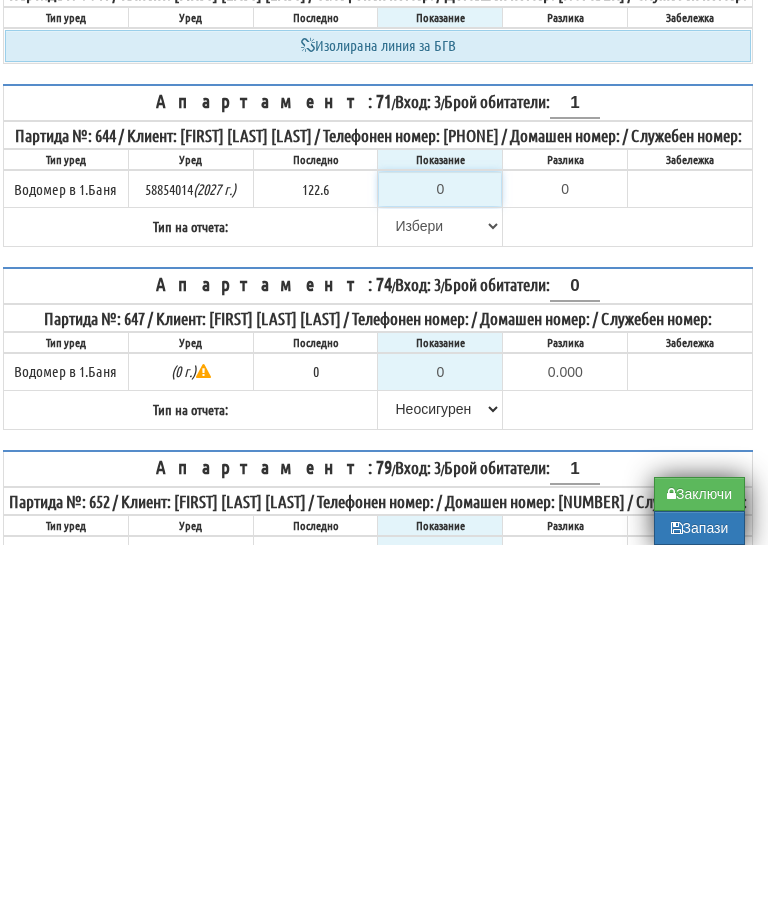type on "2" 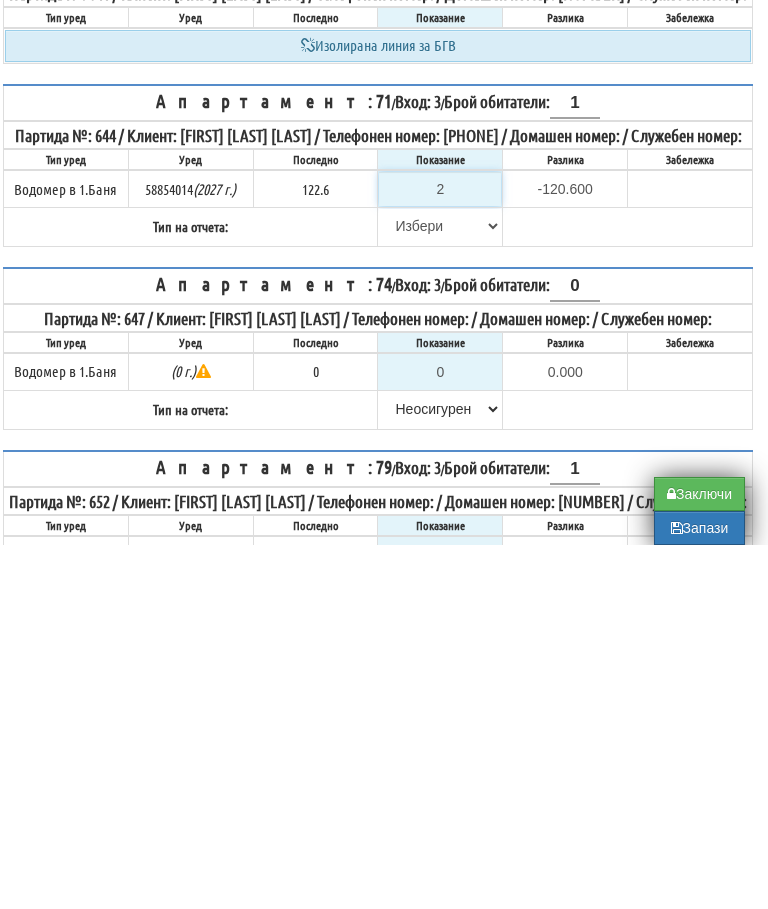 type 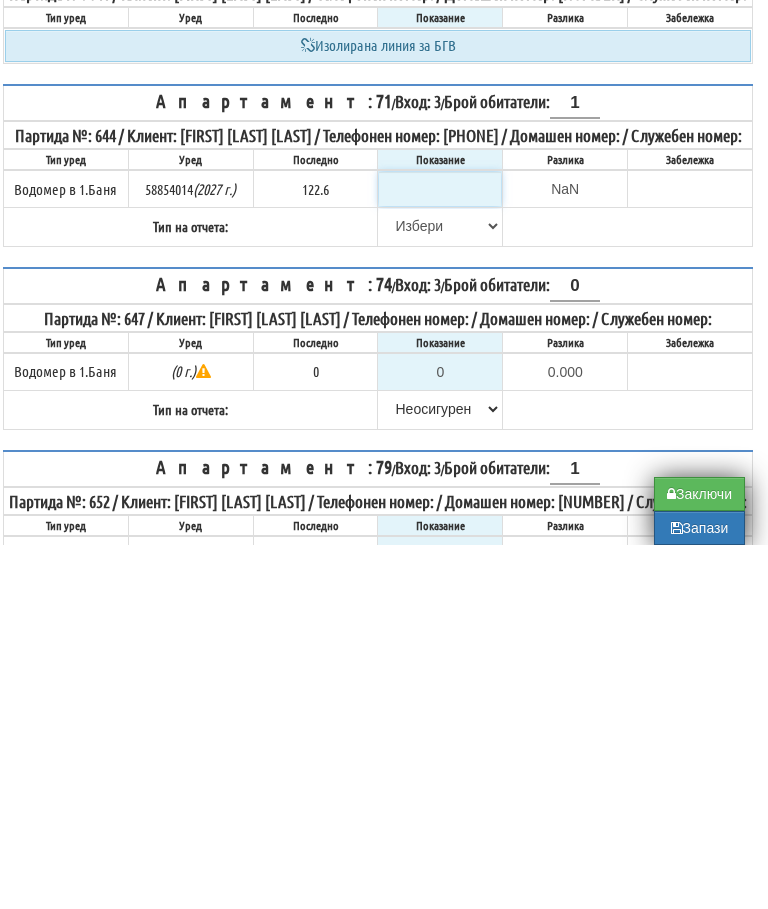 type on "1" 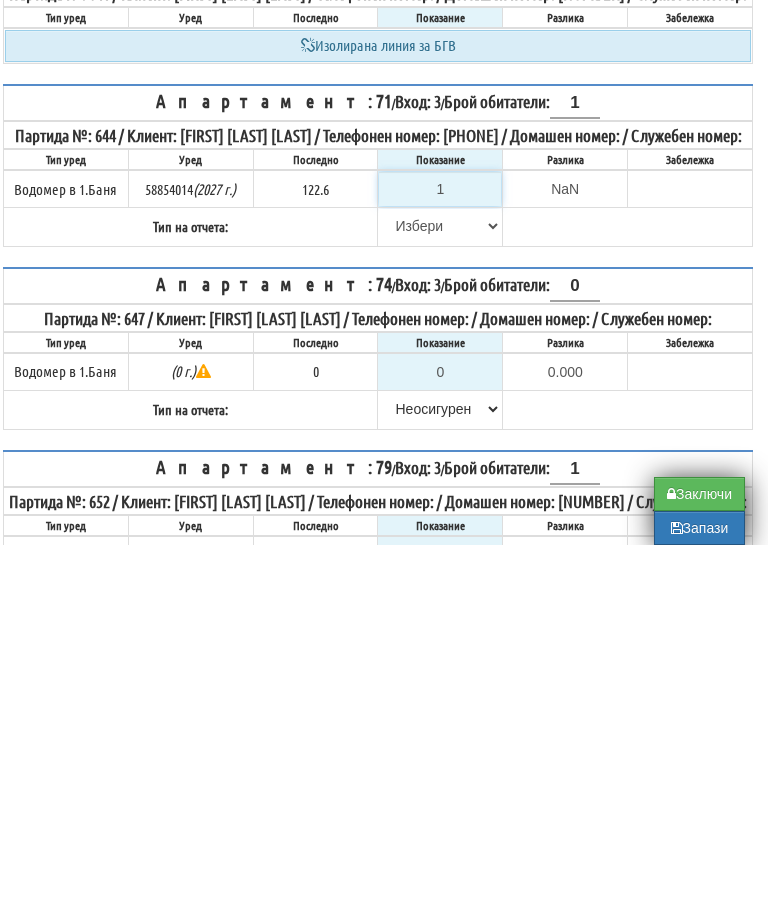 type on "-121.600" 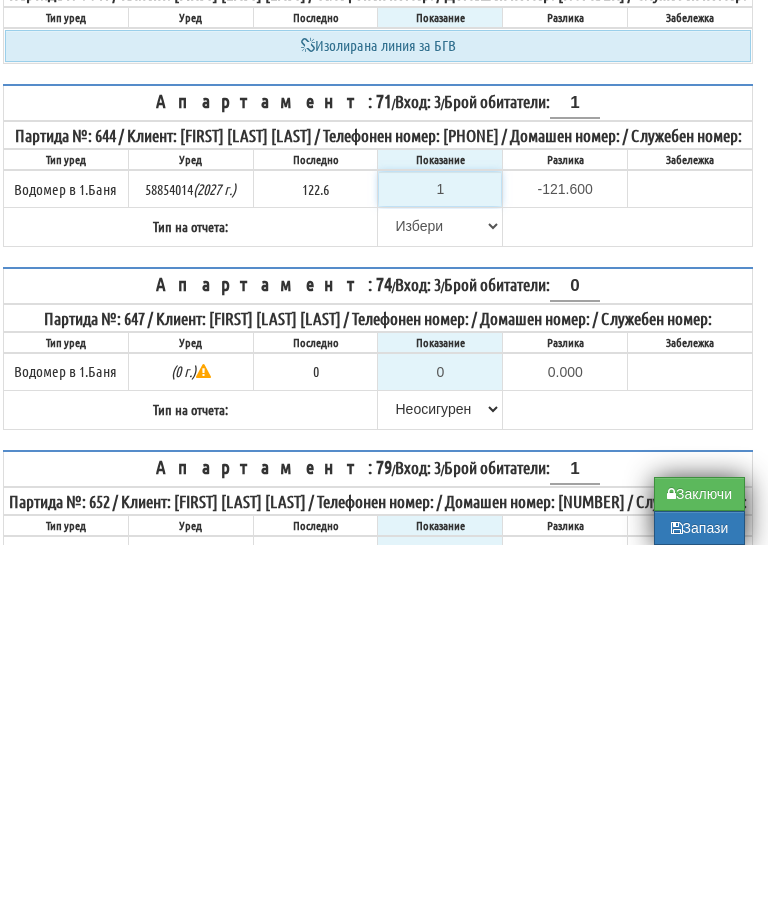 type on "12" 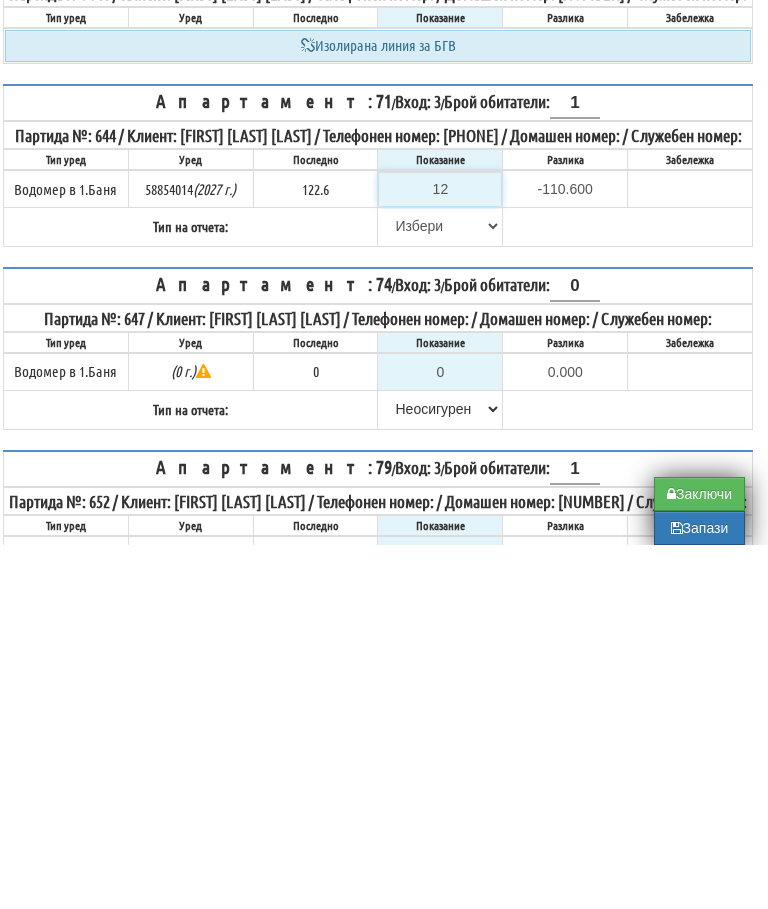 type on "125" 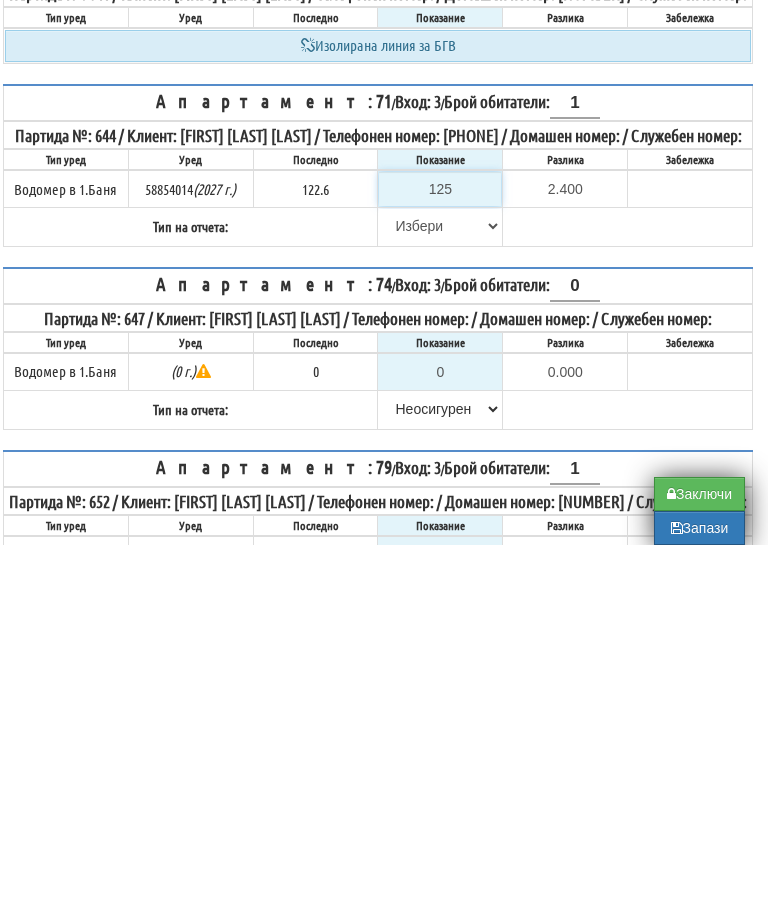 type on "125" 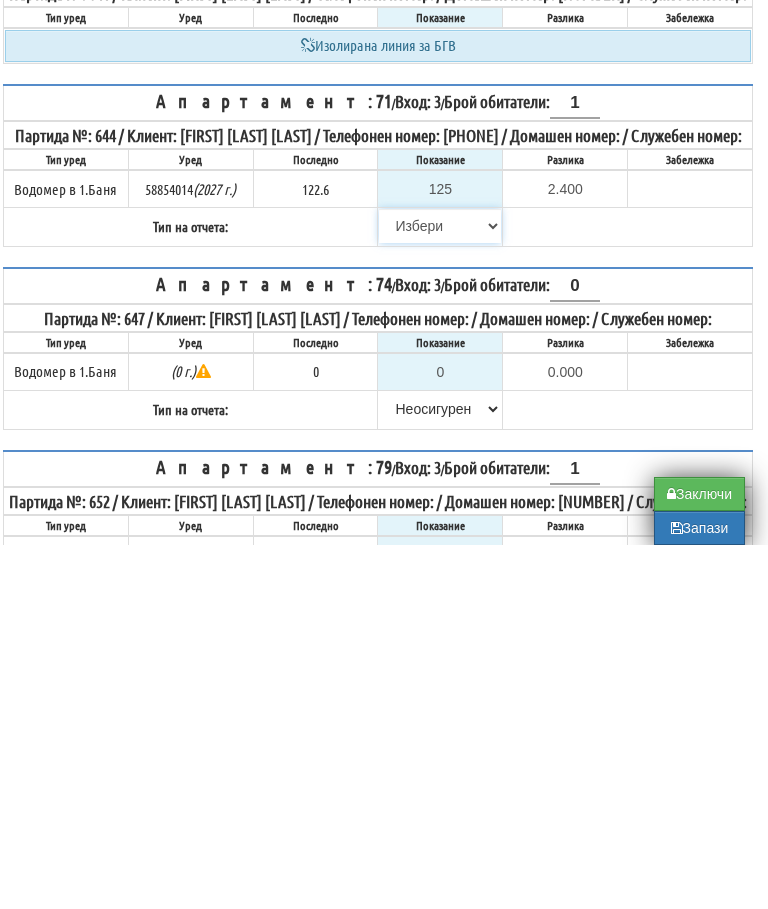 click on "Избери
Визуален
Телефон
Бележка
Неосигурен достъп
Самоотчет
Служебно
Дистанционен" at bounding box center (440, 590) 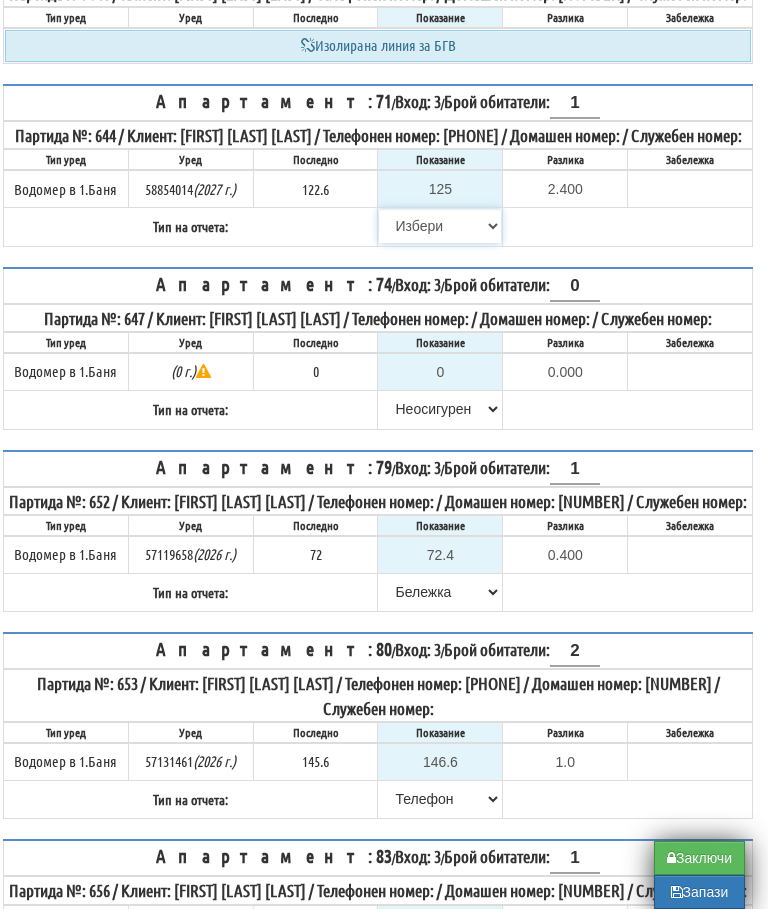 select on "89c75930-9bfd-e511-80be-8d5a1dced85a" 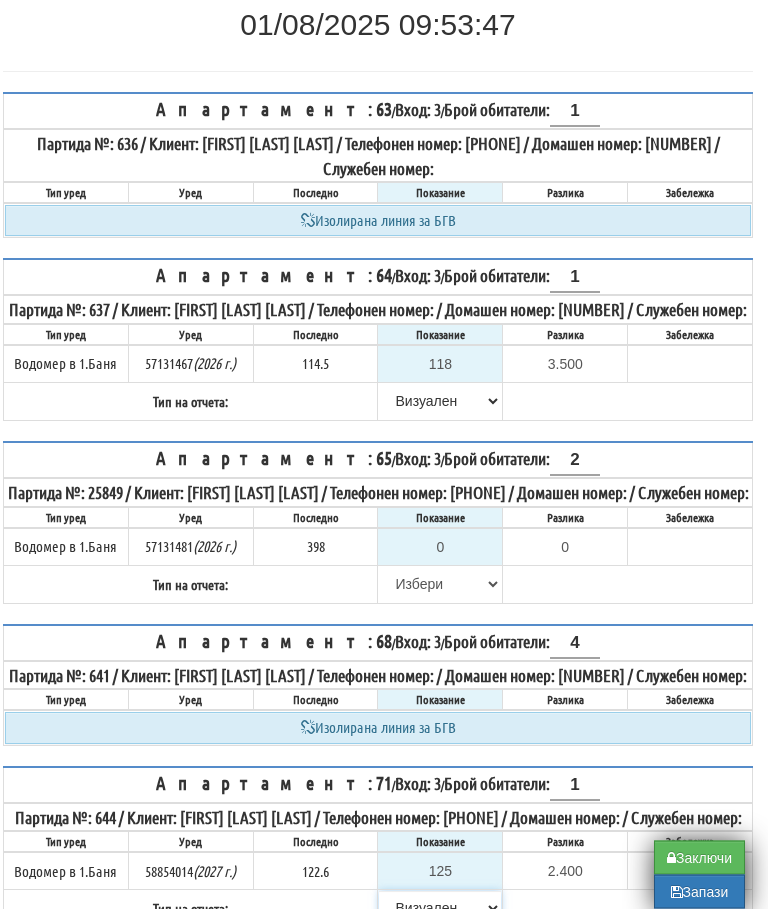 scroll, scrollTop: 252, scrollLeft: 12, axis: both 